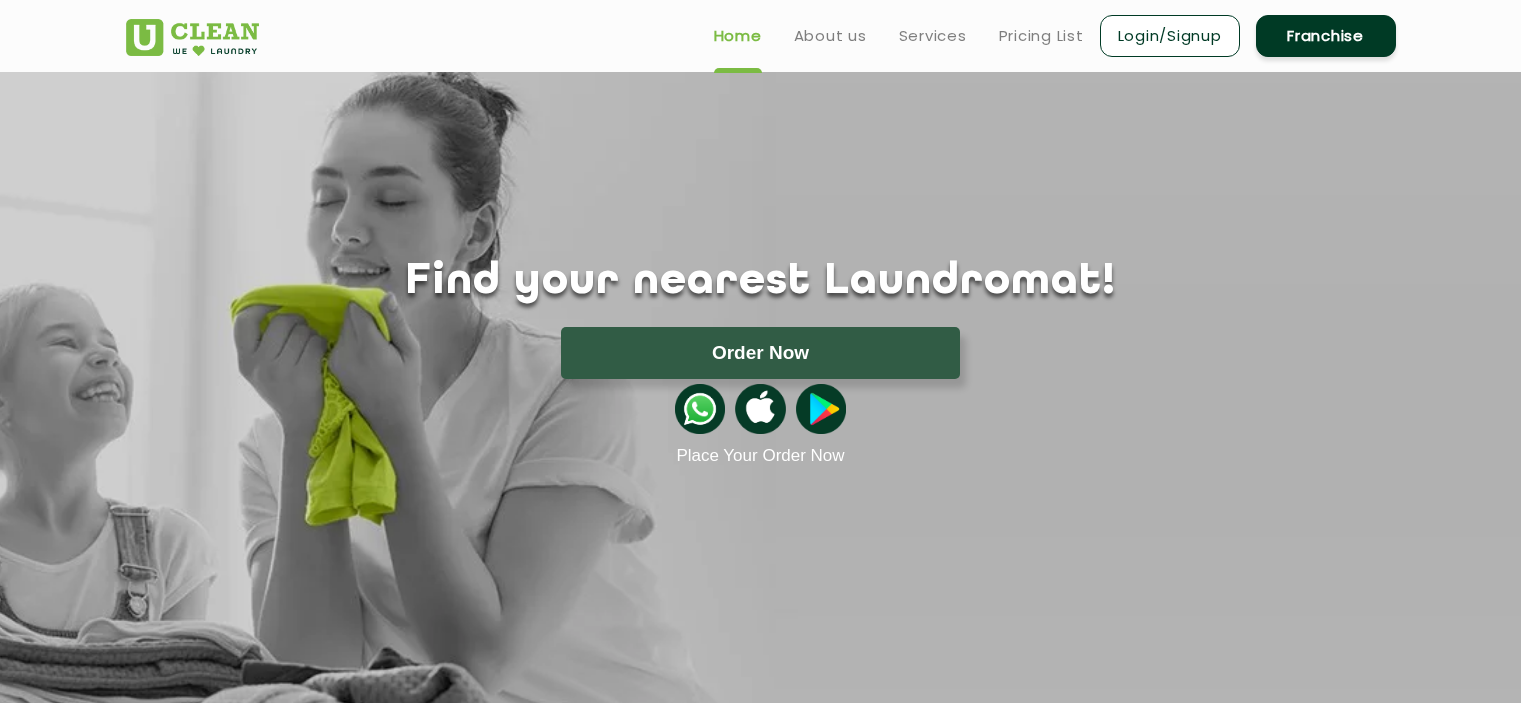 scroll, scrollTop: 0, scrollLeft: 0, axis: both 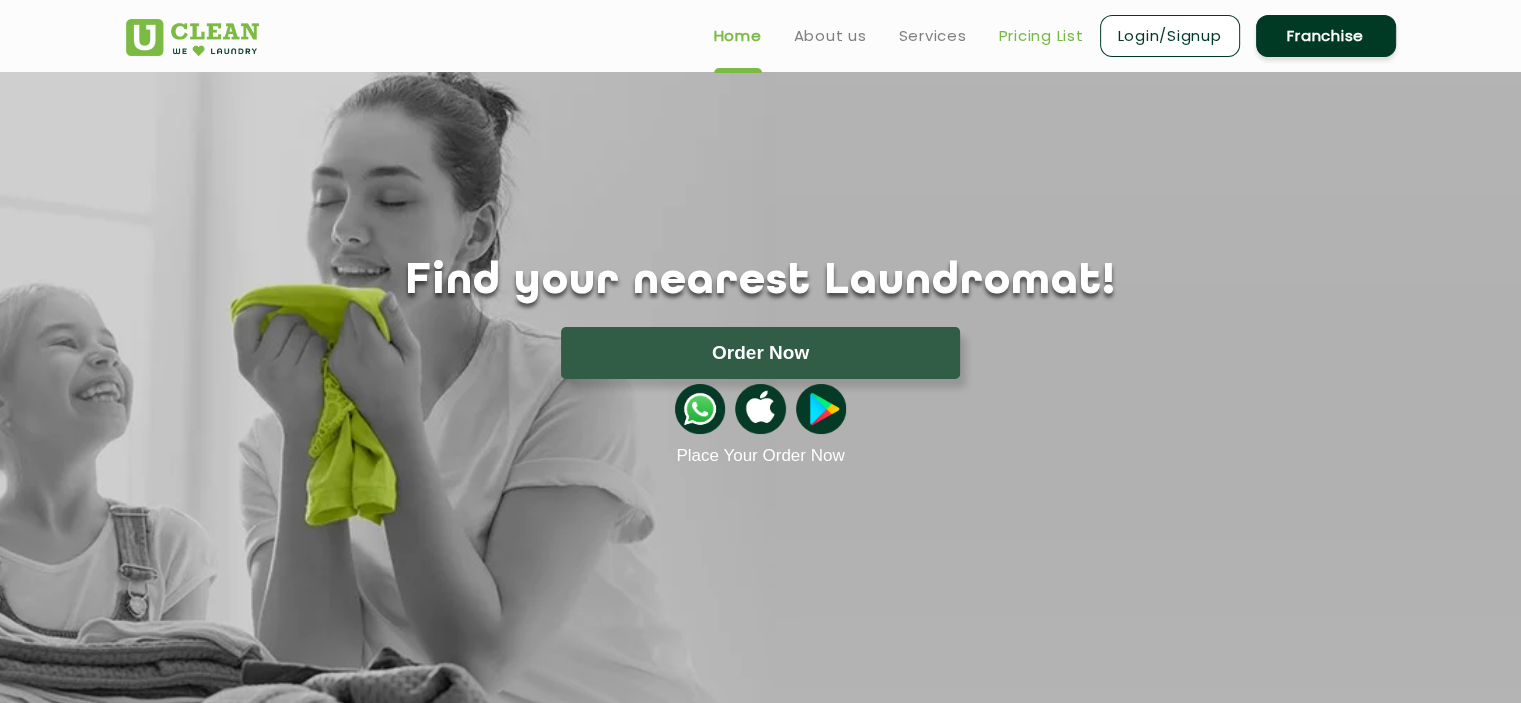 click on "Pricing List" at bounding box center [1041, 36] 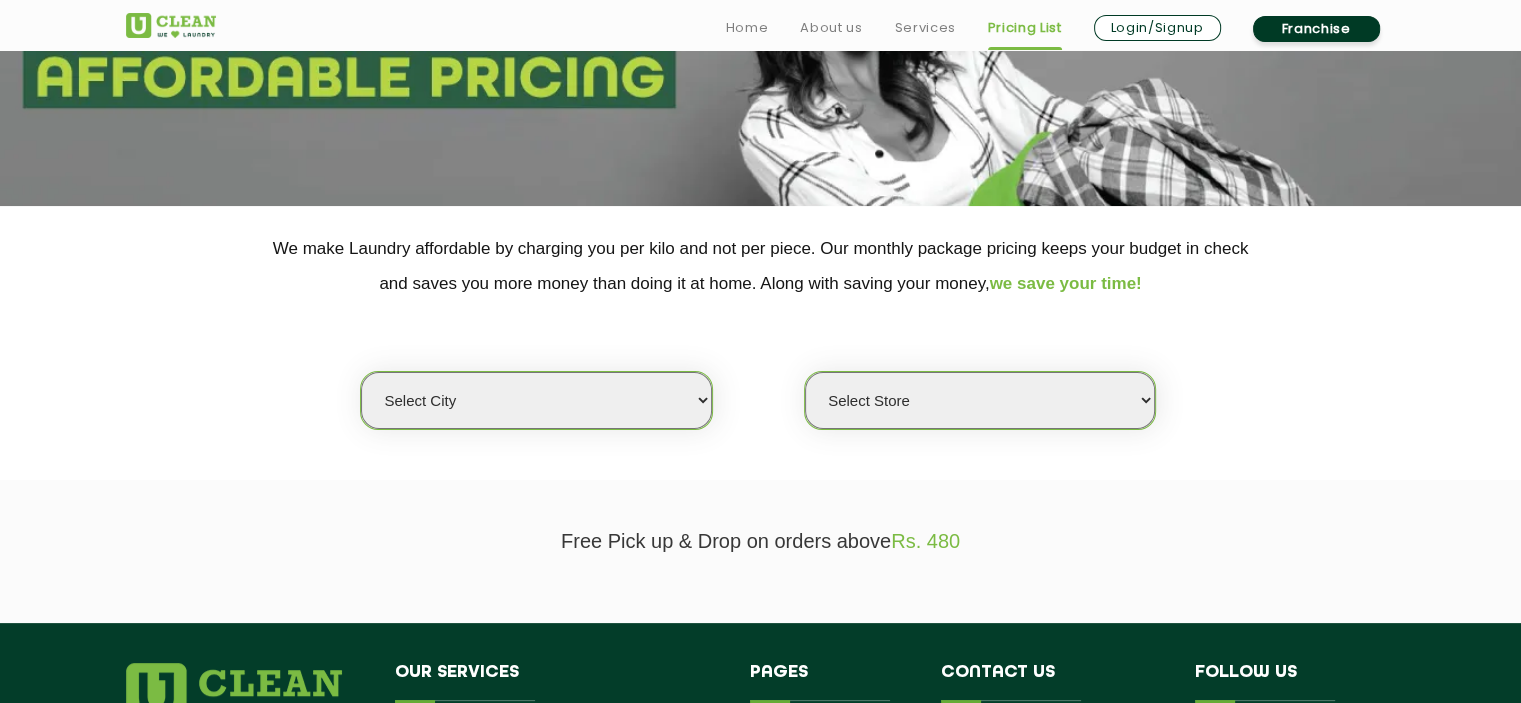 scroll, scrollTop: 257, scrollLeft: 0, axis: vertical 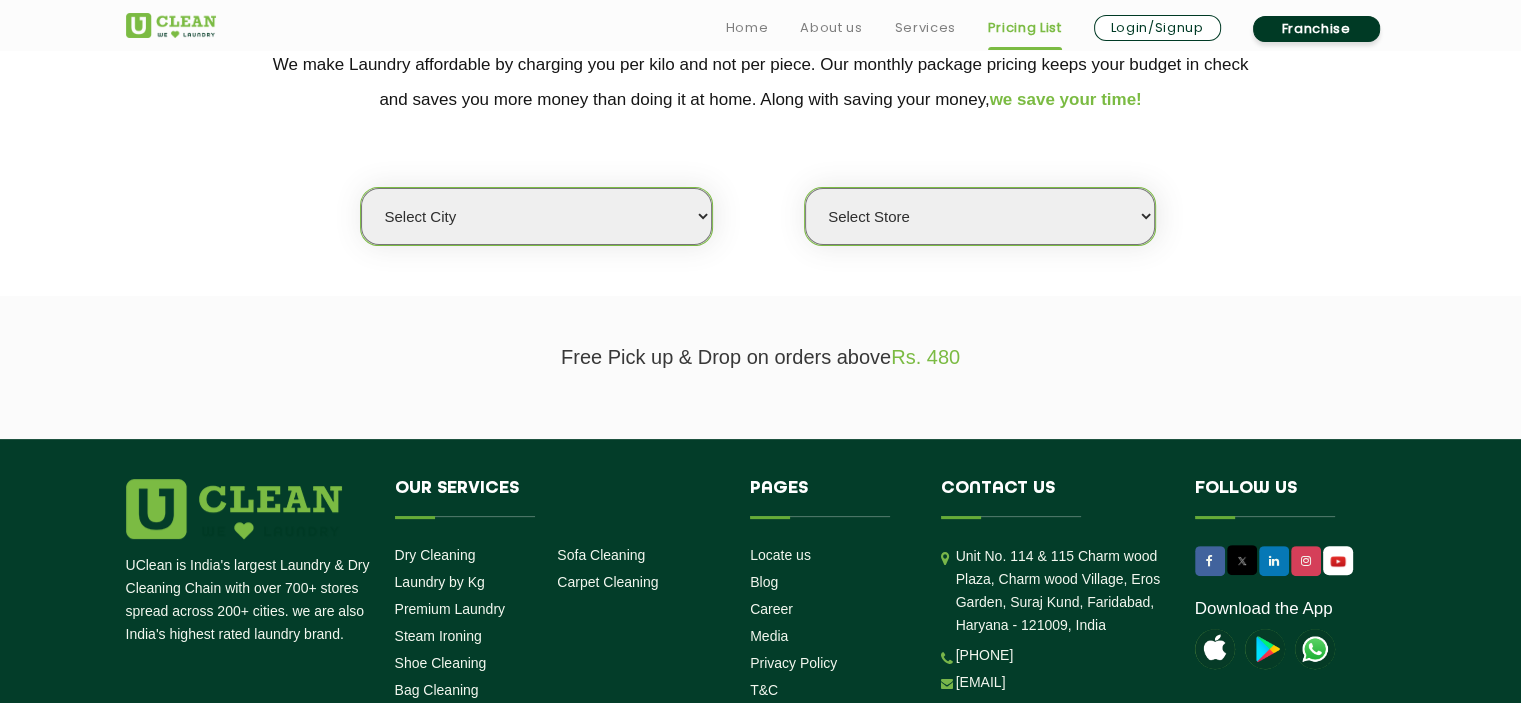 click on "Select city Aalo Agartala Agra Ahmedabad Akola Aligarh Alwar - UClean Select Amravati Aurangabad Ayodhya Bahadurgarh Bahraich Baleswar Baramulla Bareilly Barmer Barpeta Bathinda Belgaum Bengaluru Berhampur Bettiah Bhagalpur Bhilwara Bhiwadi Bhopal Bhubaneshwar Bidar Bikaner Bilaspur Bokaro Bongaigaon Chandigarh Chennai Chitrakoot Cochin Coimbatore Cooch Behar Coonoor Daman Danapur Darrang Daudnagar Dehradun Delhi Deoghar Dhanbad Dharwad Dhule Dibrugarh Digboi Dimapur Dindigul Duliajan Ellenabad Erode Faridabad Gandhidham Gandhinagar Garia Ghaziabad Goa Gohana Golaghat Gonda Gorakhpur Gurugram Guwahati Gwalior Haldwani Hamirpur Hanumangarh Haridwar Hingoli Hojai Howrah Hubli Hyderabad Imphal Indore Itanagar Jagdalpur Jagraon Jaipur Jaipur - Select Jammu Jamshedpur Jehanabad Jhansi Jodhpur Jorhat Kaithal Kakinada Kanpur Kargil Karimganj Kathmandu Kharupetia Khopoli Kochi Kohima Kokapet Kokrajhar Kolhapur Kolkata Kota - Select Kotdwar Krishnanagar Kundli Kurnool Latur Leh Longding Lower Subansiri Lucknow Madurai" at bounding box center (536, 216) 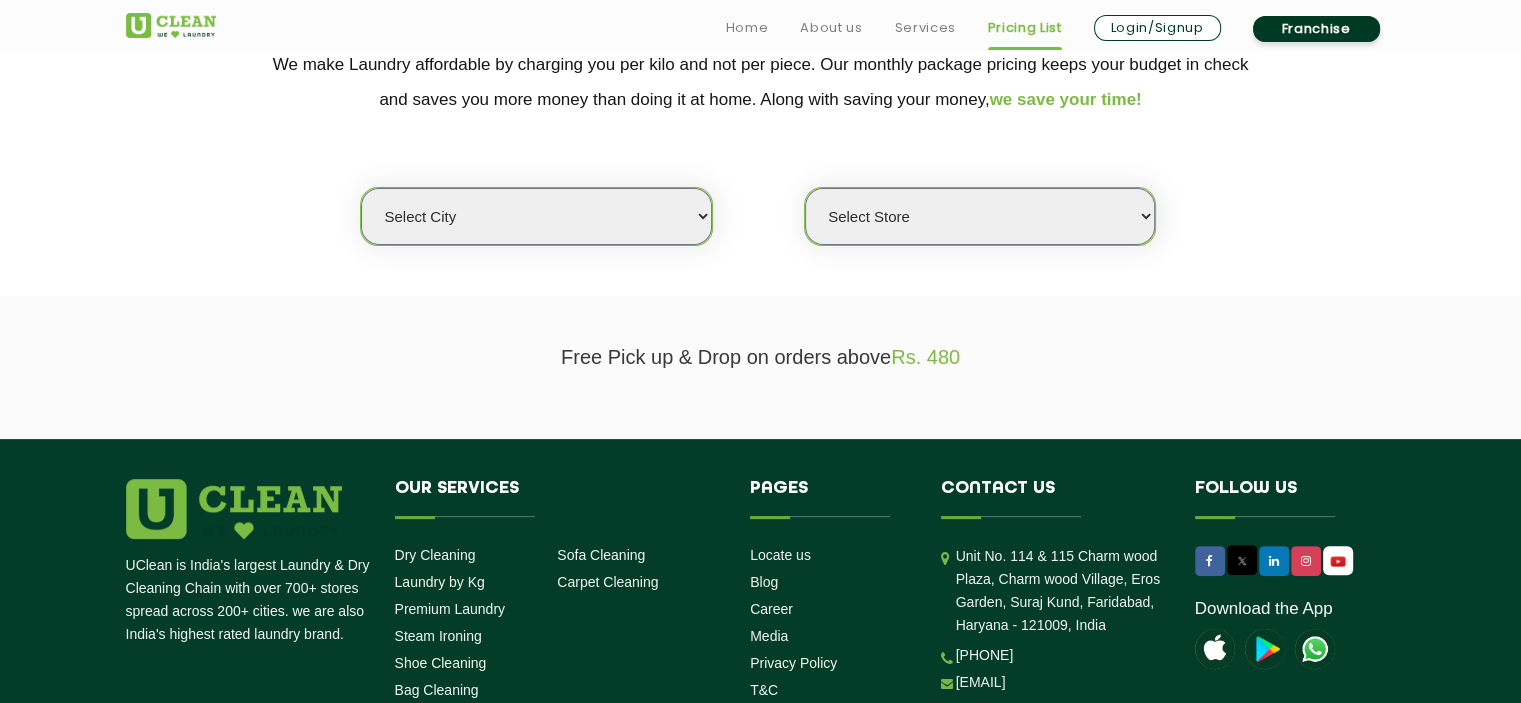 select on "23" 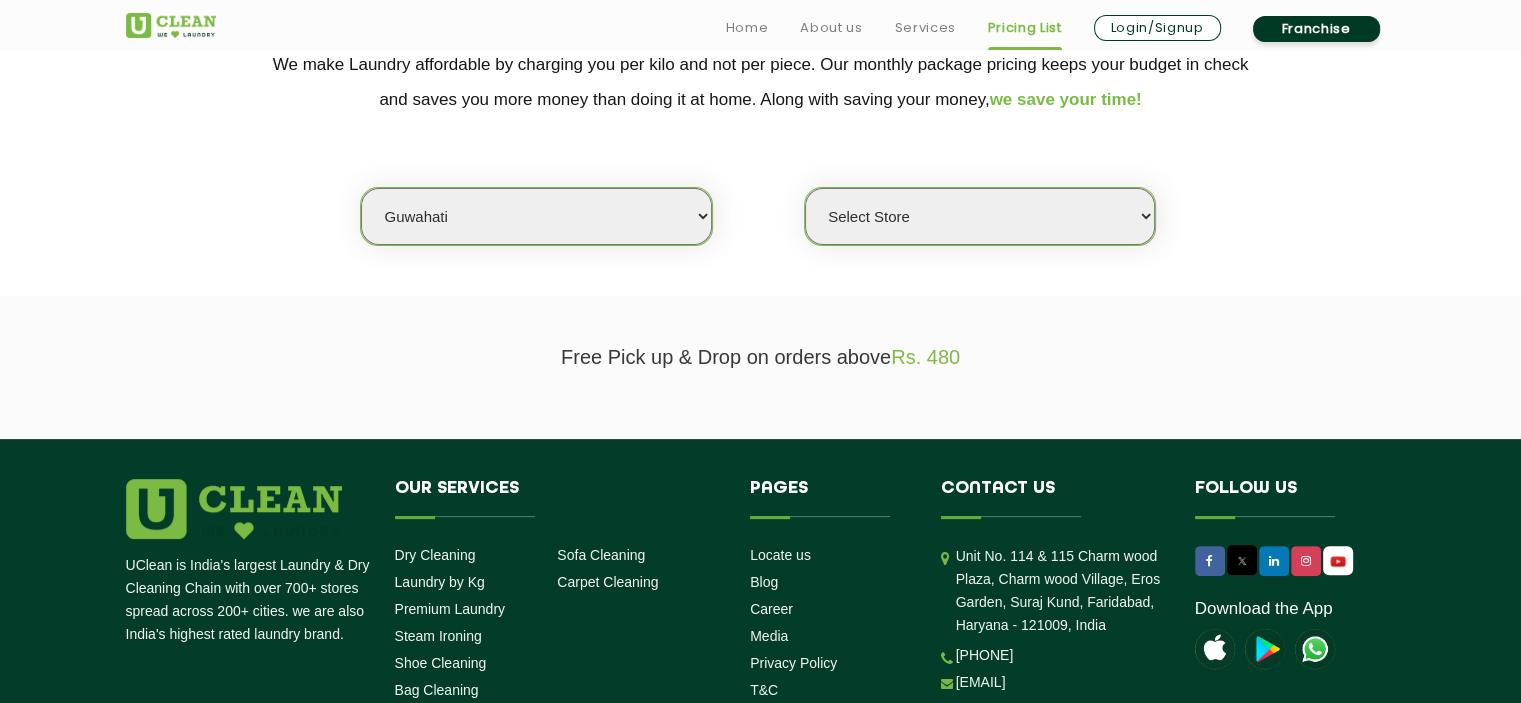click on "Select city Aalo Agartala Agra Ahmedabad Akola Aligarh Alwar - UClean Select Amravati Aurangabad Ayodhya Bahadurgarh Bahraich Baleswar Baramulla Bareilly Barmer Barpeta Bathinda Belgaum Bengaluru Berhampur Bettiah Bhagalpur Bhilwara Bhiwadi Bhopal Bhubaneshwar Bidar Bikaner Bilaspur Bokaro Bongaigaon Chandigarh Chennai Chitrakoot Cochin Coimbatore Cooch Behar Coonoor Daman Danapur Darrang Daudnagar Dehradun Delhi Deoghar Dhanbad Dharwad Dhule Dibrugarh Digboi Dimapur Dindigul Duliajan Ellenabad Erode Faridabad Gandhidham Gandhinagar Garia Ghaziabad Goa Gohana Golaghat Gonda Gorakhpur Gurugram Guwahati Gwalior Haldwani Hamirpur Hanumangarh Haridwar Hingoli Hojai Howrah Hubli Hyderabad Imphal Indore Itanagar Jagdalpur Jagraon Jaipur Jaipur - Select Jammu Jamshedpur Jehanabad Jhansi Jodhpur Jorhat Kaithal Kakinada Kanpur Kargil Karimganj Kathmandu Kharupetia Khopoli Kochi Kohima Kokapet Kokrajhar Kolhapur Kolkata Kota - Select Kotdwar Krishnanagar Kundli Kurnool Latur Leh Longding Lower Subansiri Lucknow Madurai" at bounding box center [536, 216] 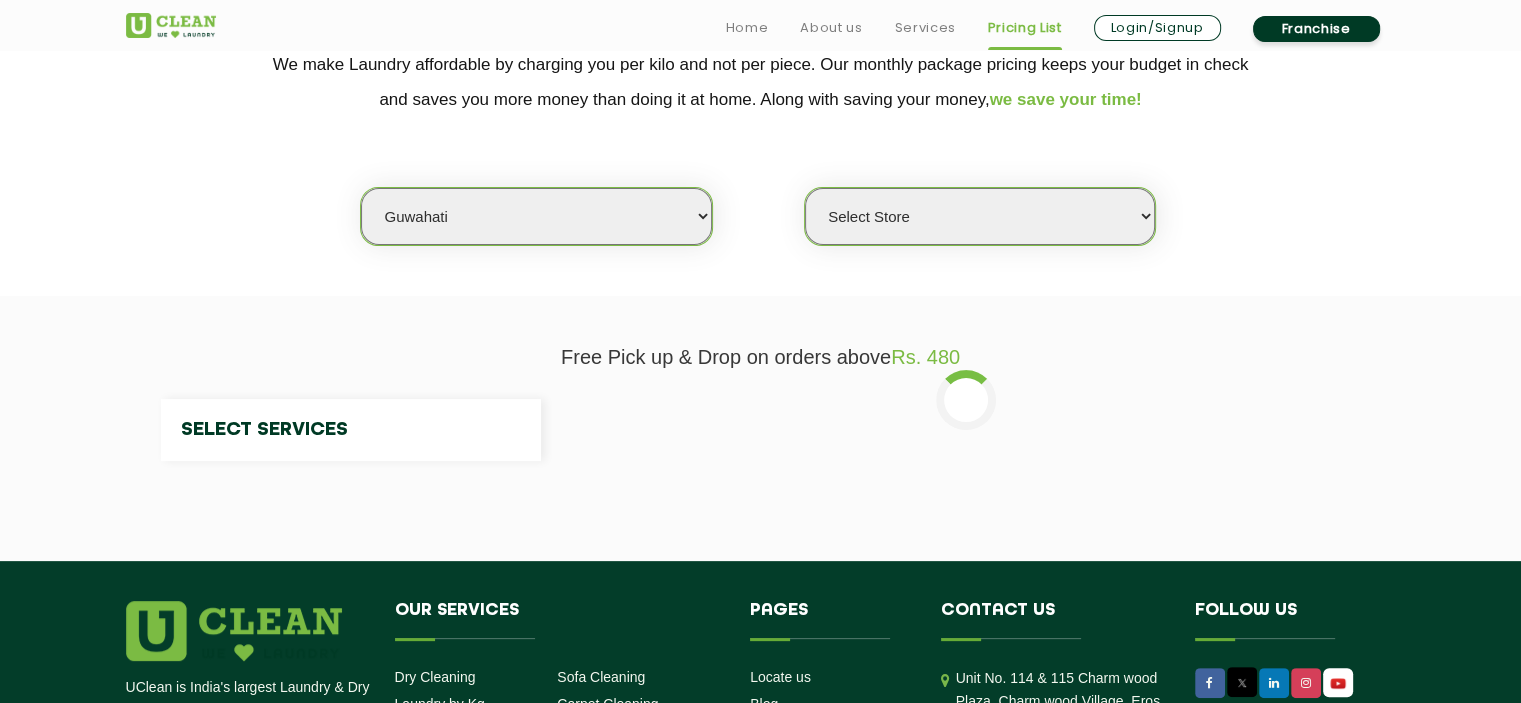 select on "0" 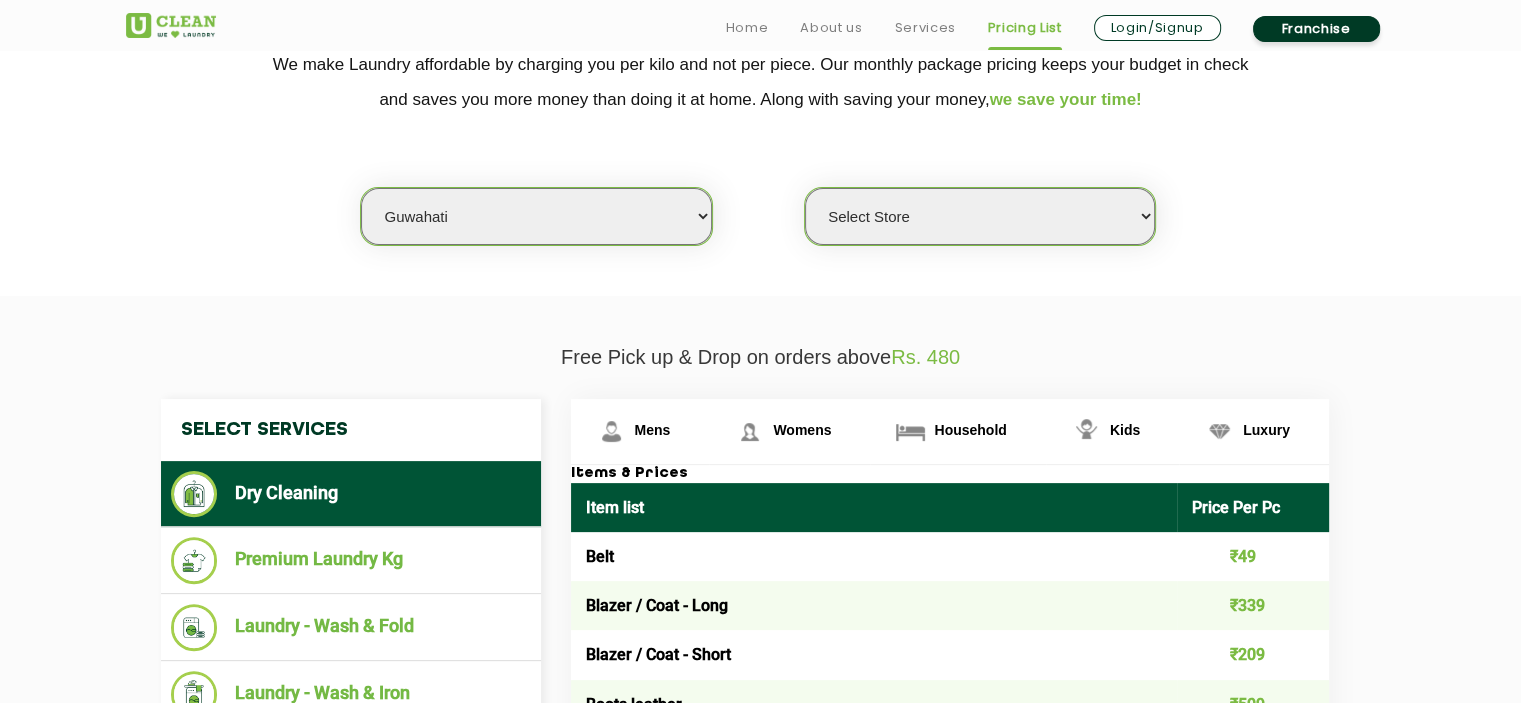click on "Select Store UClean RG Baruah UClean Ghoramara UClean Narengi UClean Ulubari UClean Hengrabari UClean Hatigaon UClean Uzanbazar" at bounding box center [980, 216] 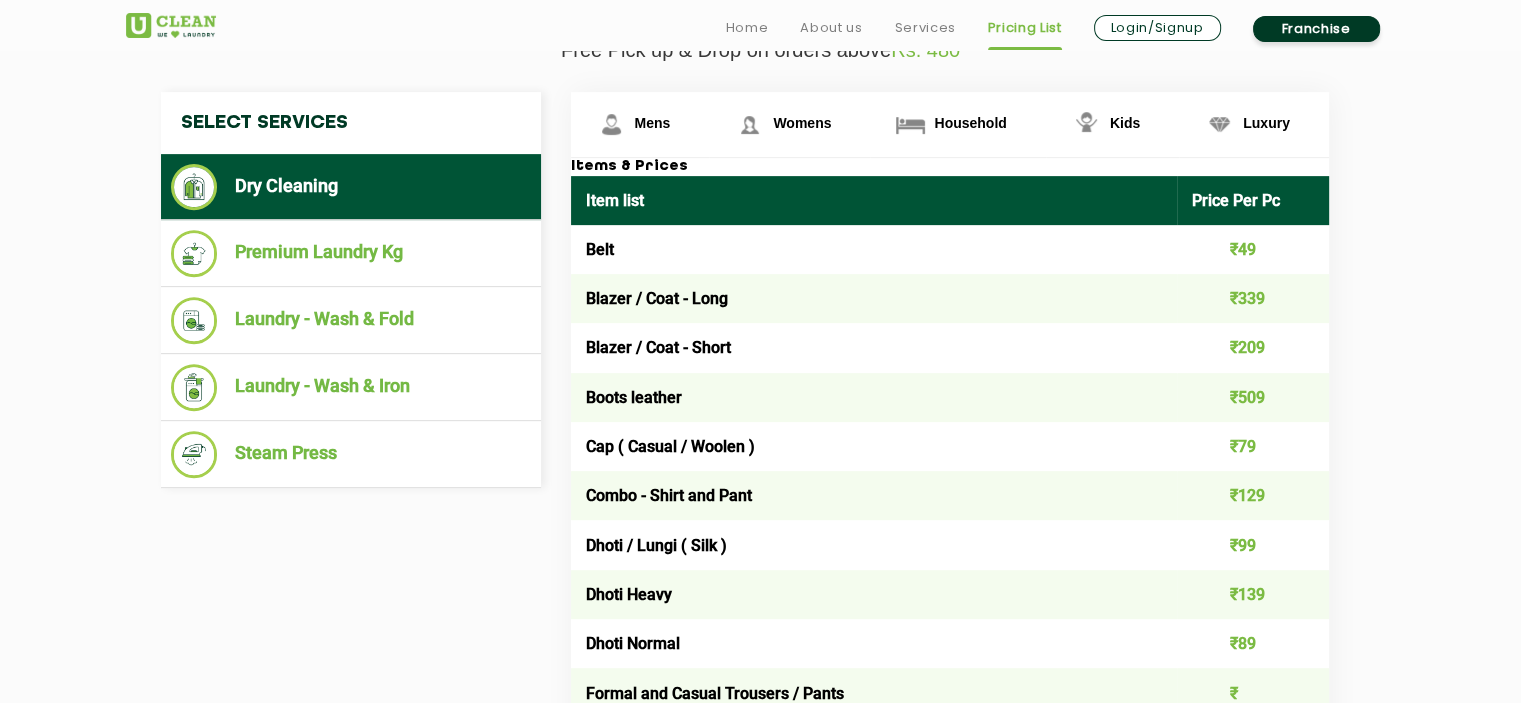 scroll, scrollTop: 790, scrollLeft: 0, axis: vertical 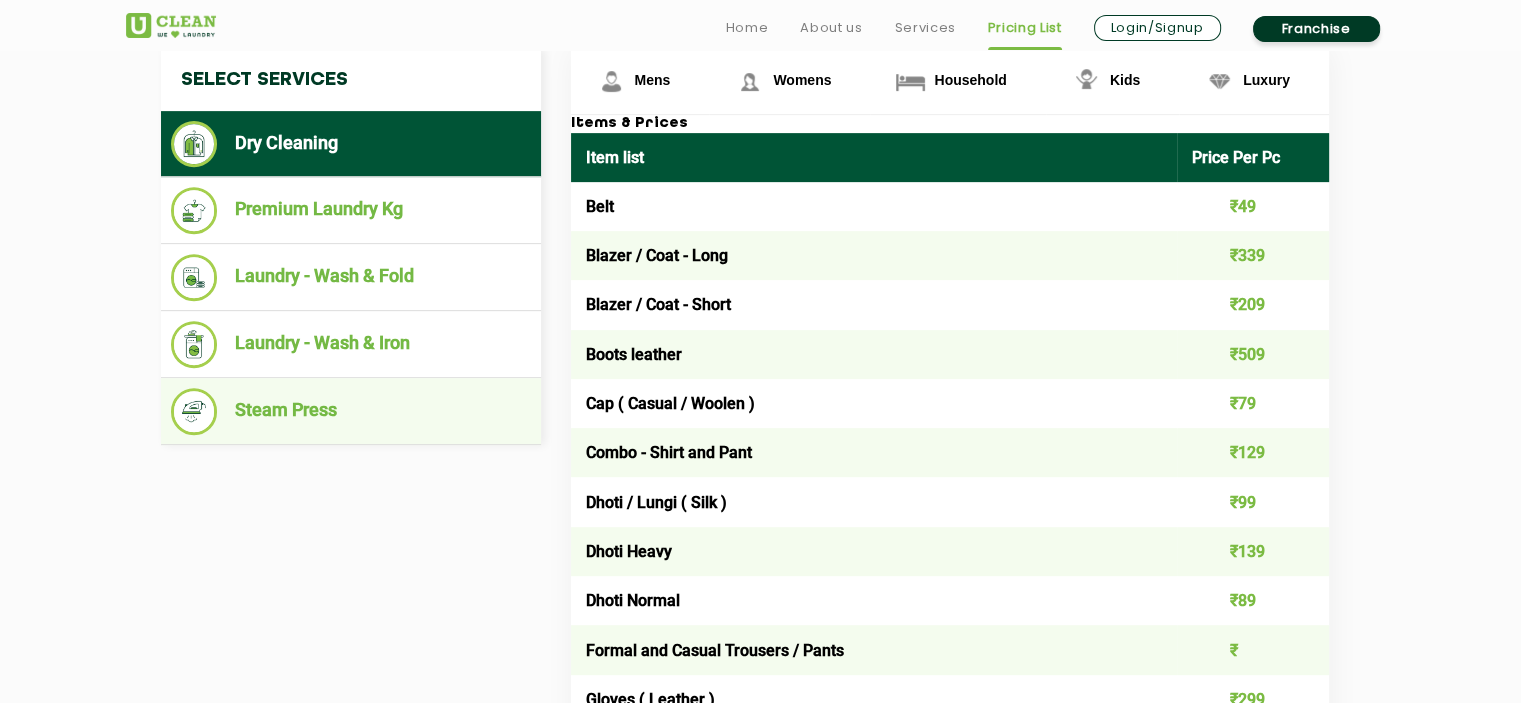 click on "Steam Press" at bounding box center [351, 411] 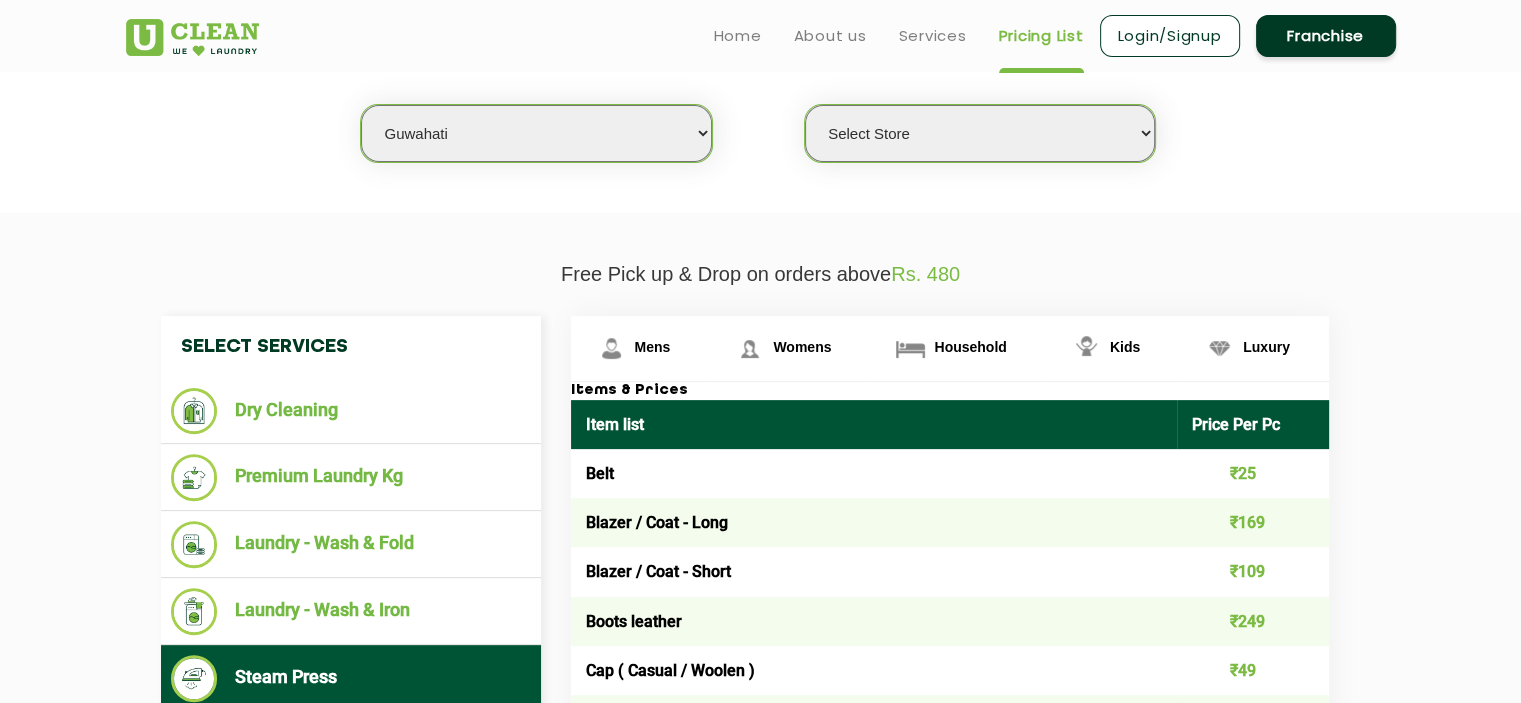 scroll, scrollTop: 492, scrollLeft: 0, axis: vertical 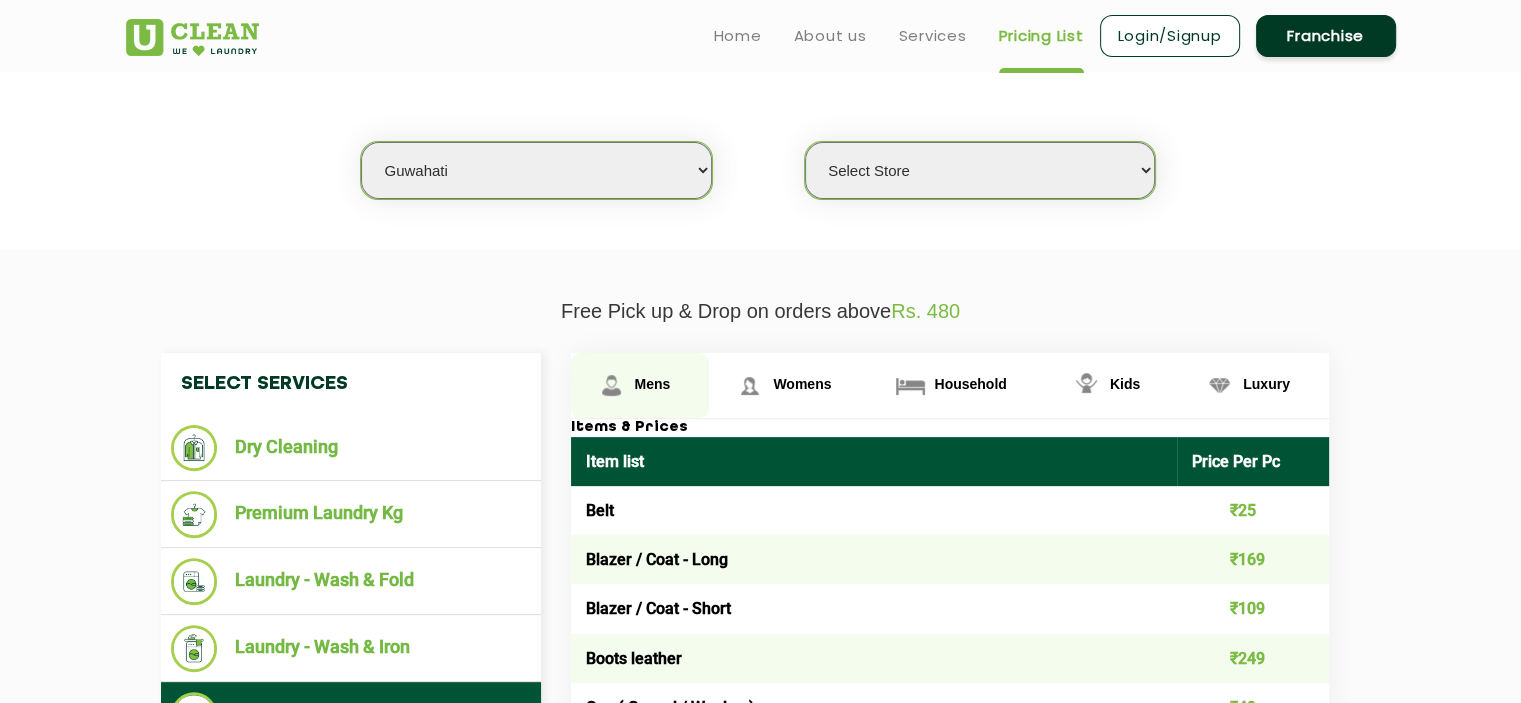 click on "Mens" at bounding box center [653, 384] 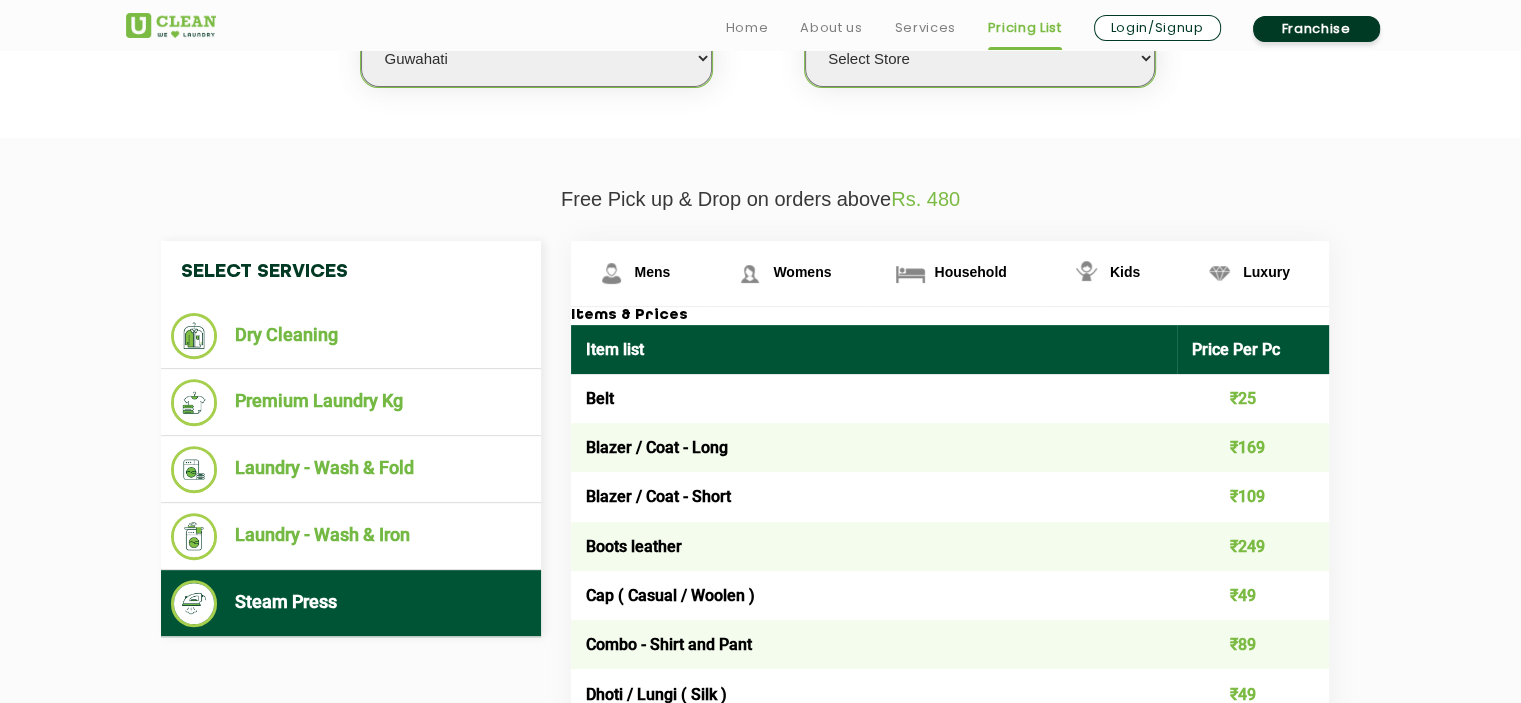 scroll, scrollTop: 696, scrollLeft: 0, axis: vertical 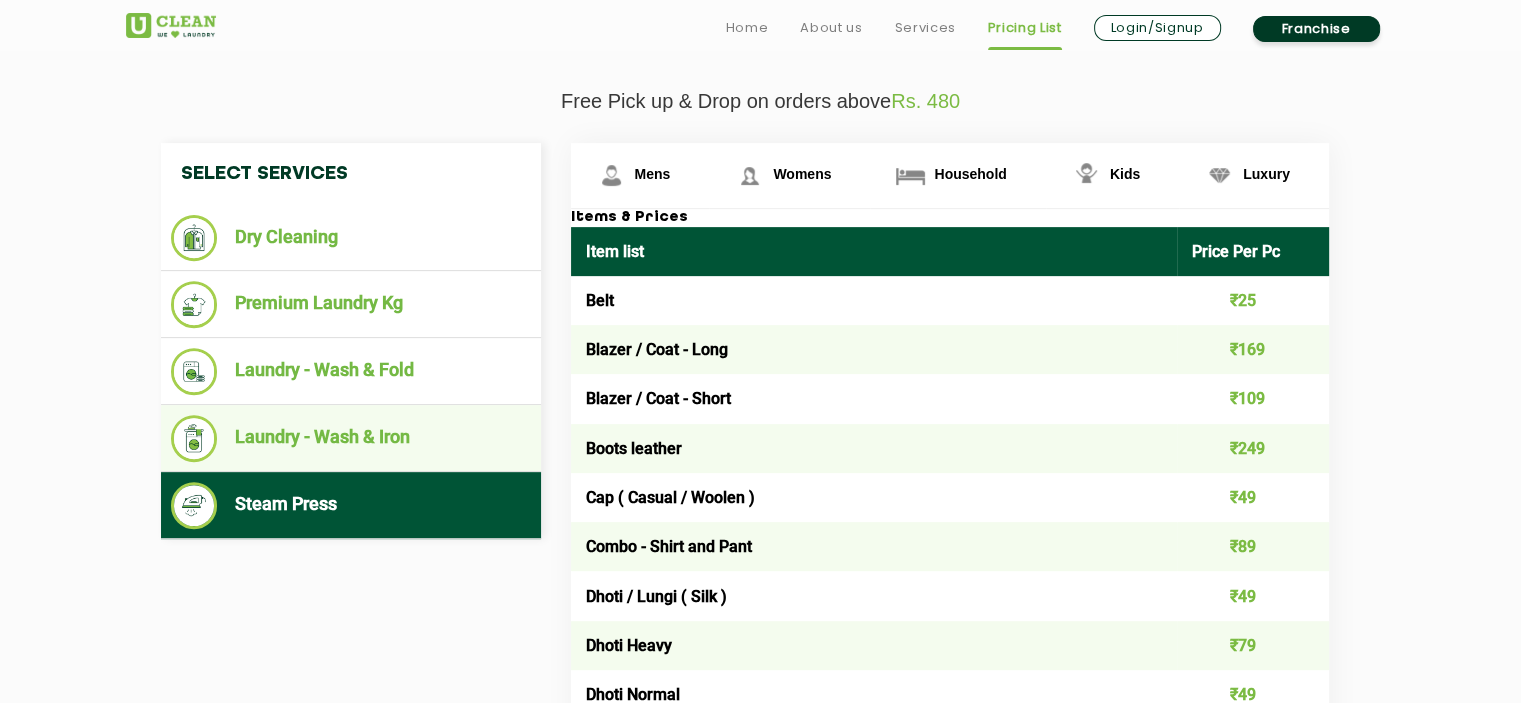 click on "Laundry - Wash & Iron" at bounding box center [351, 438] 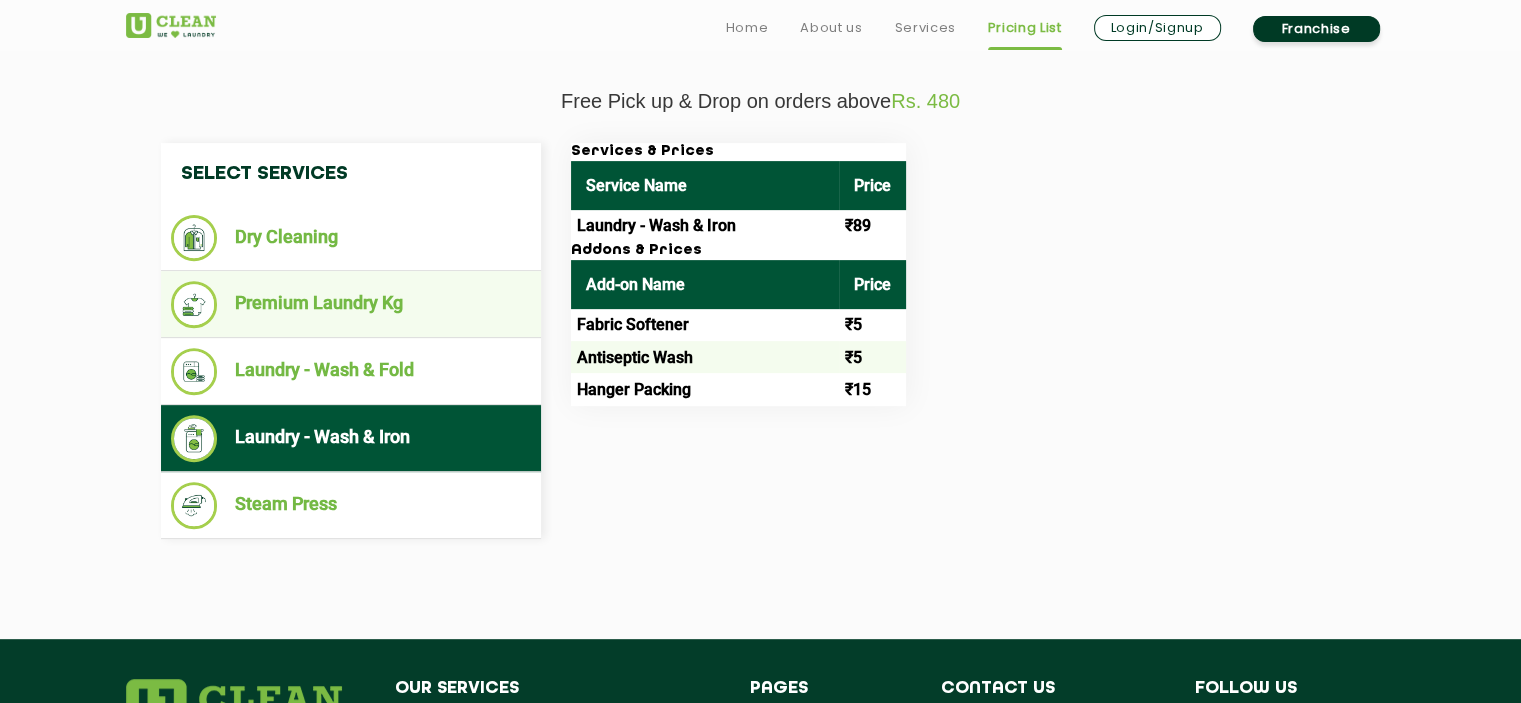 click on "Premium Laundry Kg" at bounding box center [351, 304] 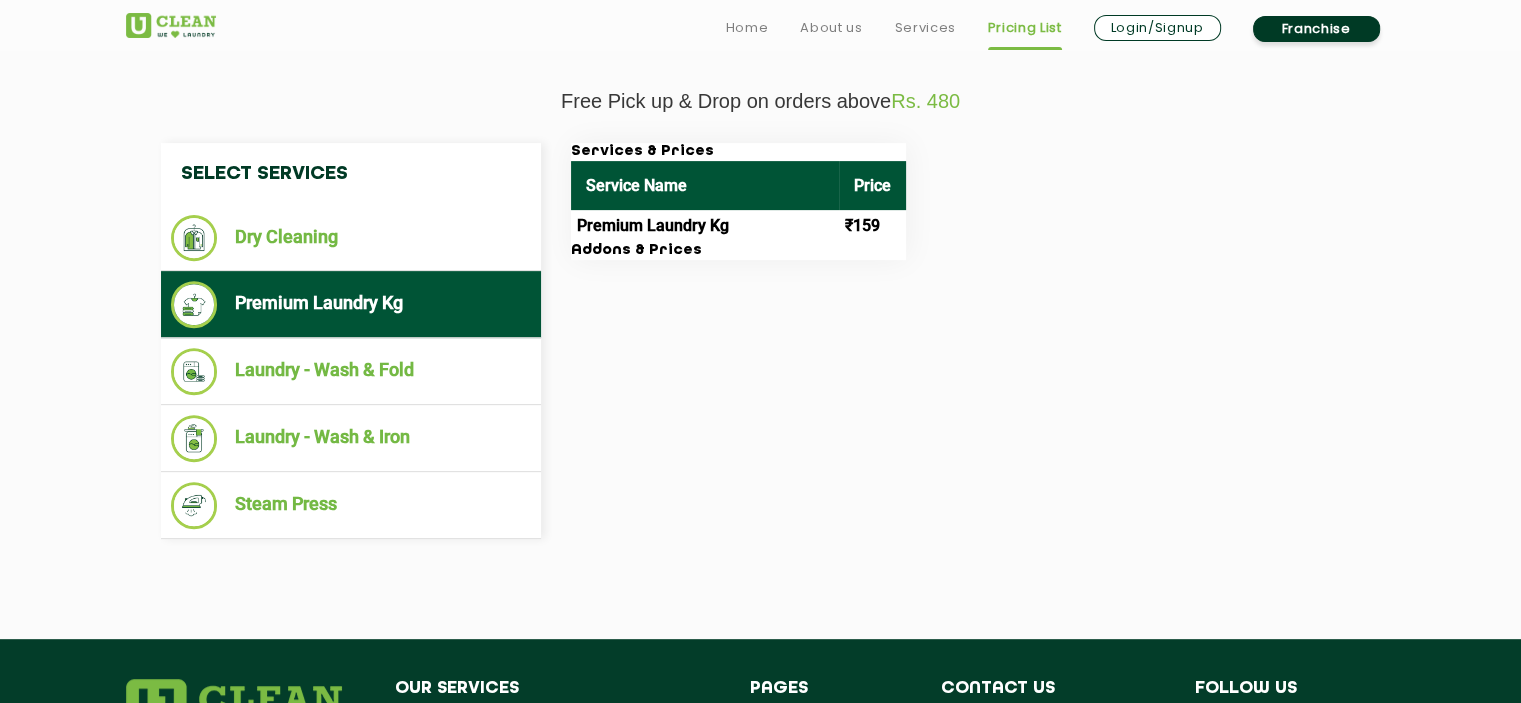 click on "Premium Laundry Kg" at bounding box center [351, 304] 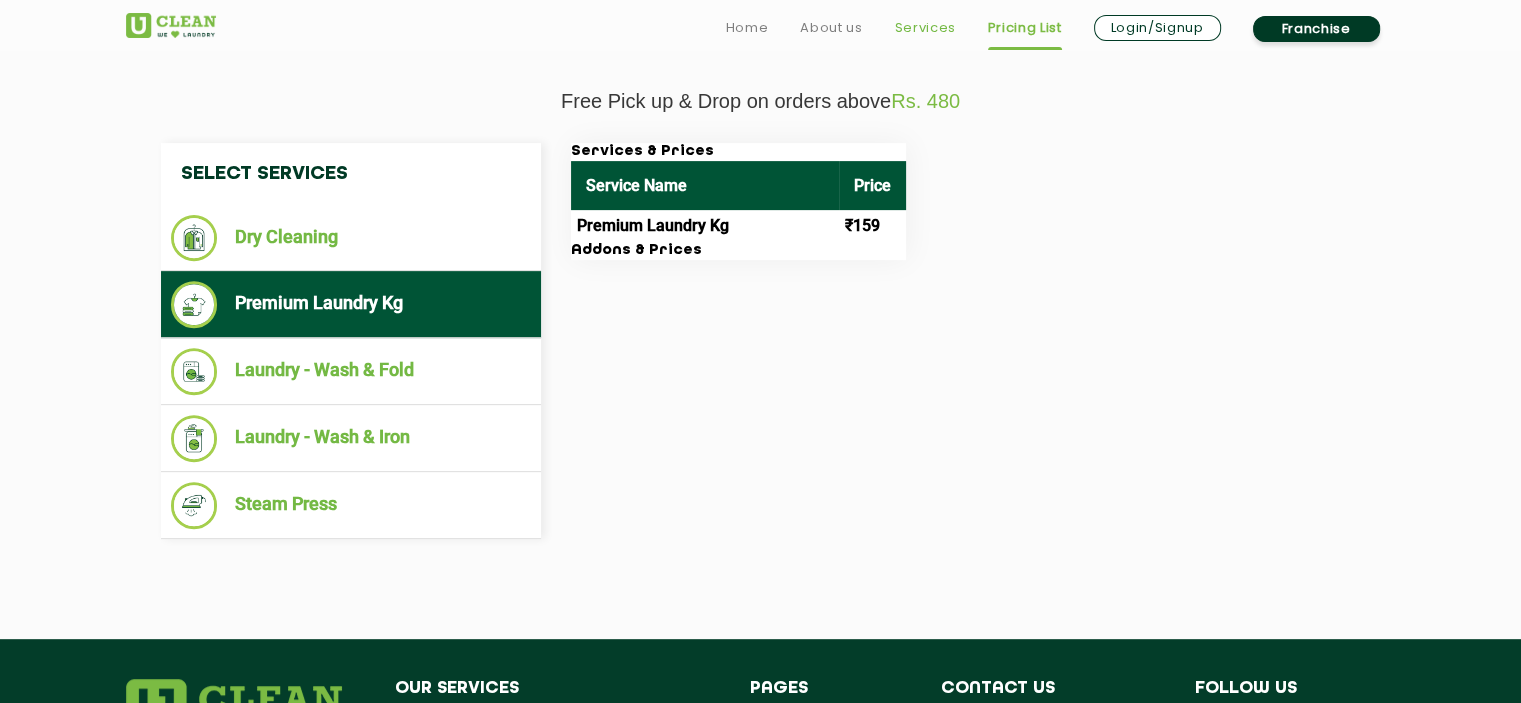 click on "Services" at bounding box center [924, 28] 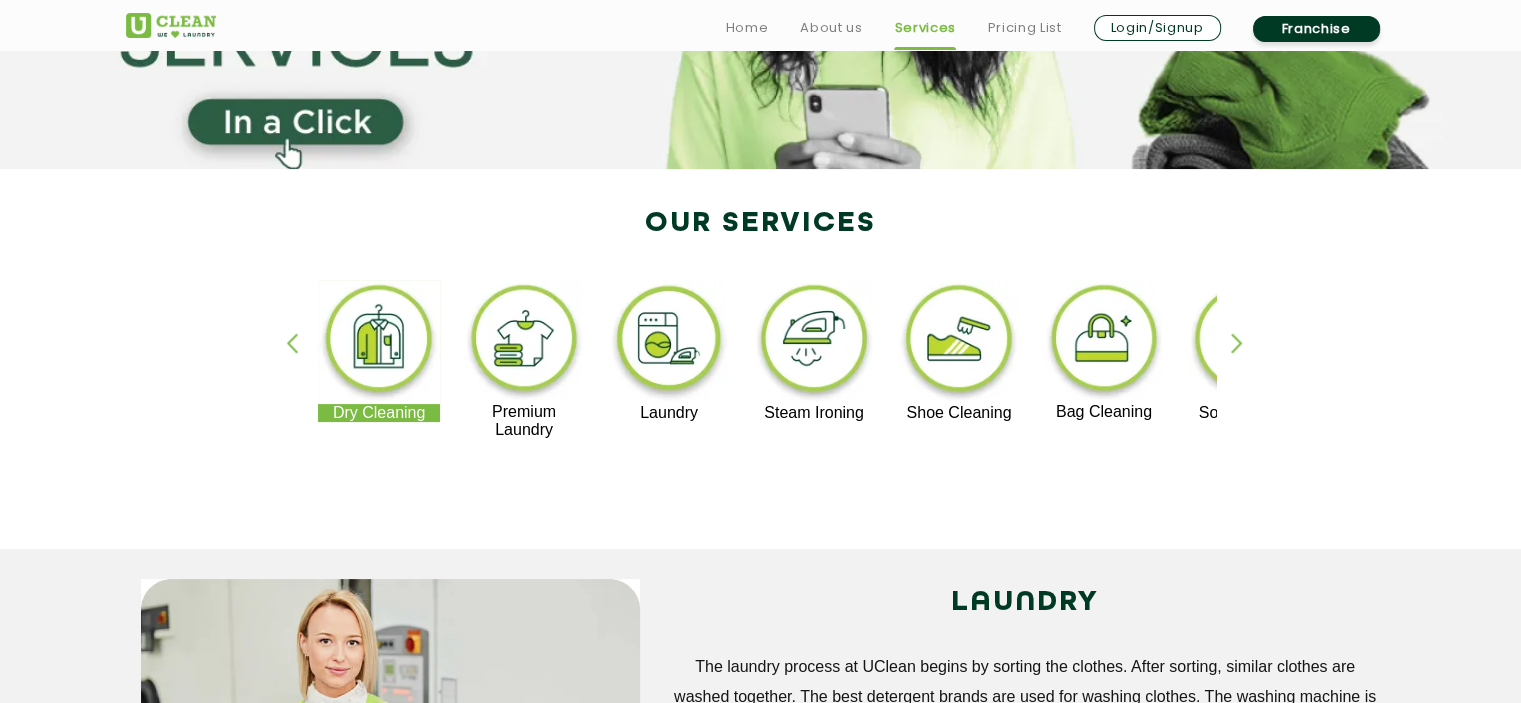 scroll, scrollTop: 287, scrollLeft: 0, axis: vertical 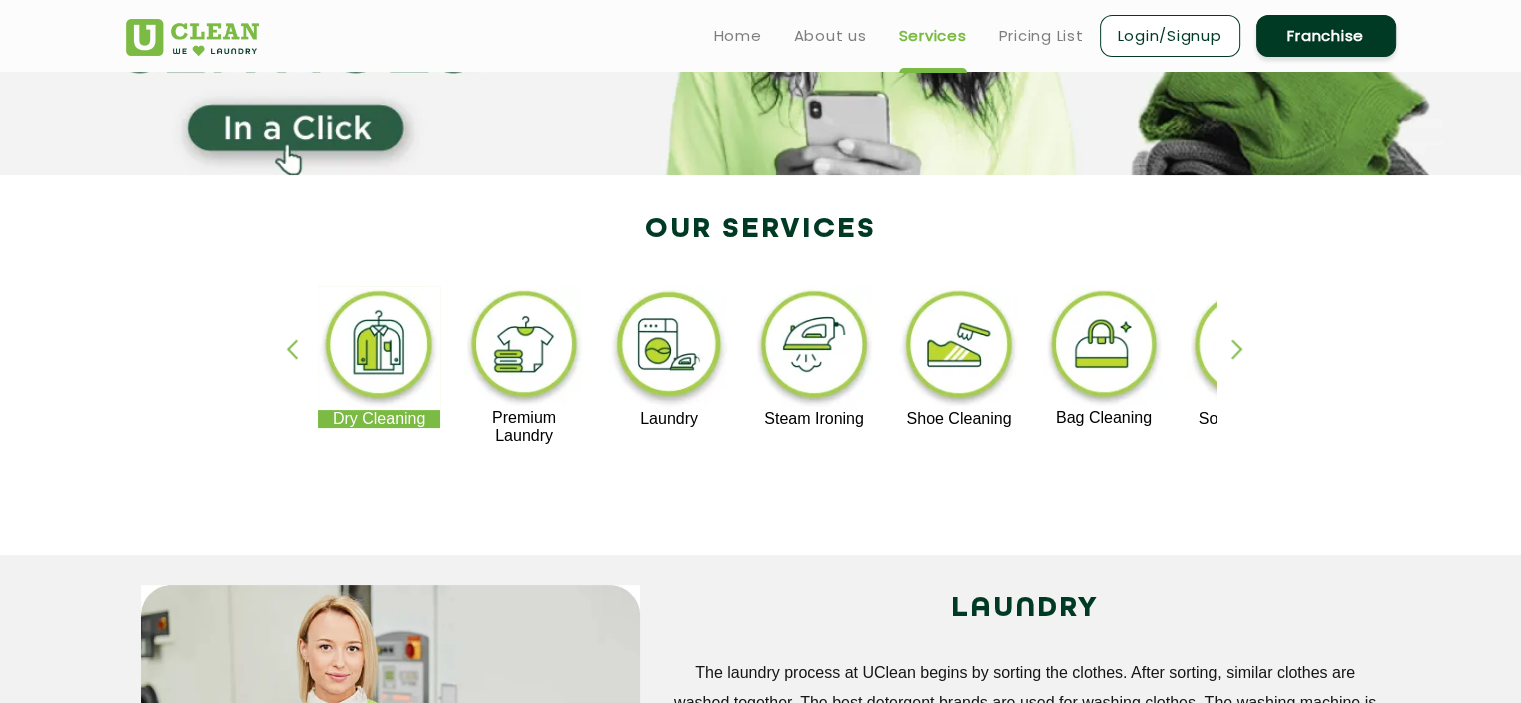 click on "Premium Laundry" at bounding box center [524, 427] 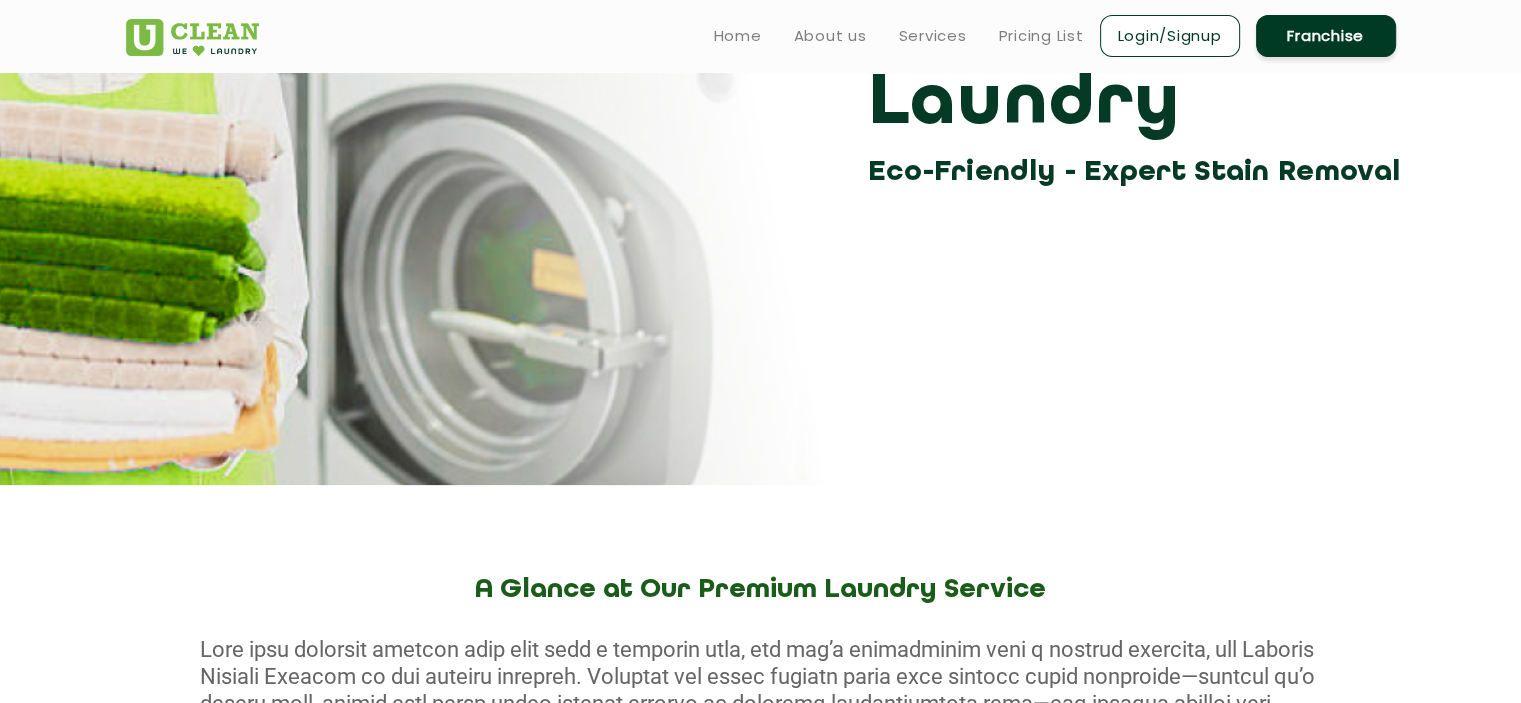 scroll, scrollTop: 0, scrollLeft: 0, axis: both 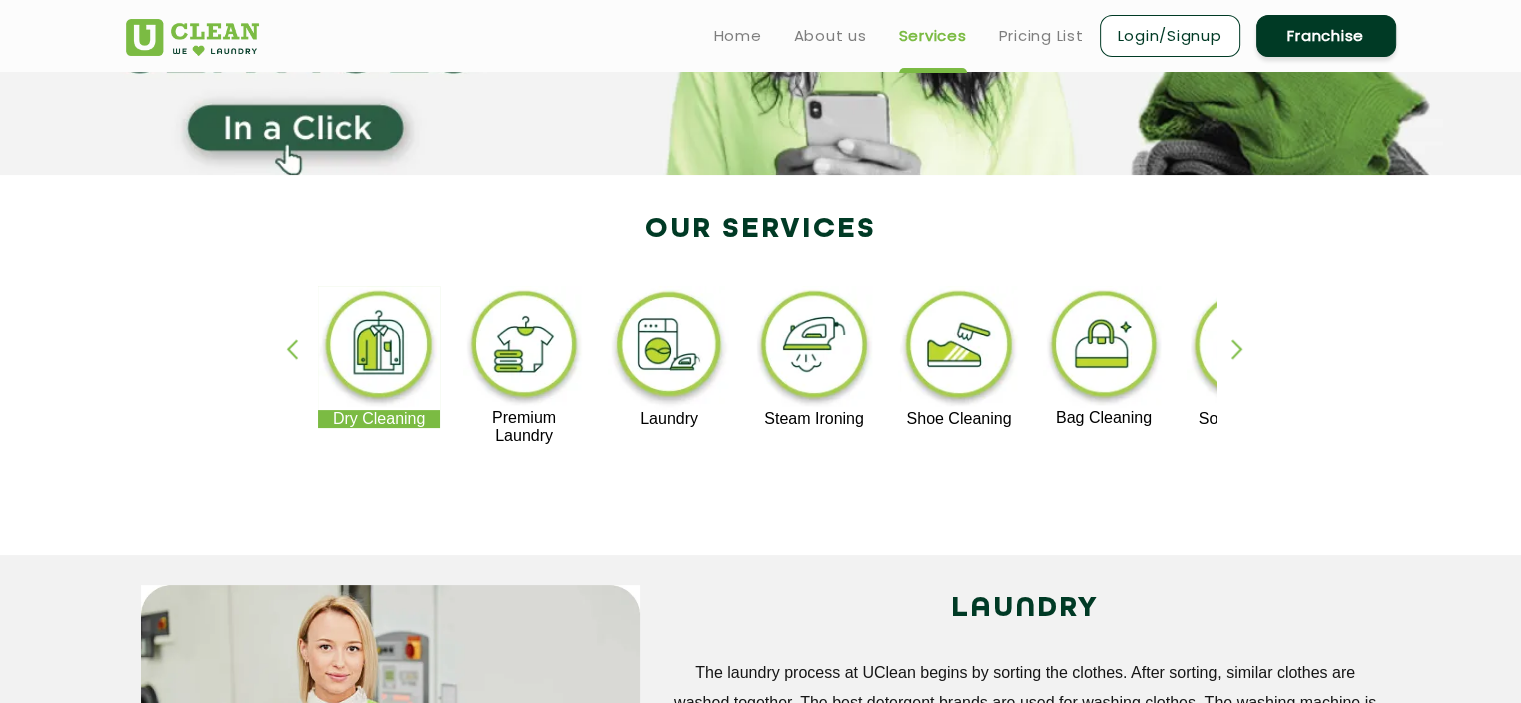 click at bounding box center (379, 348) 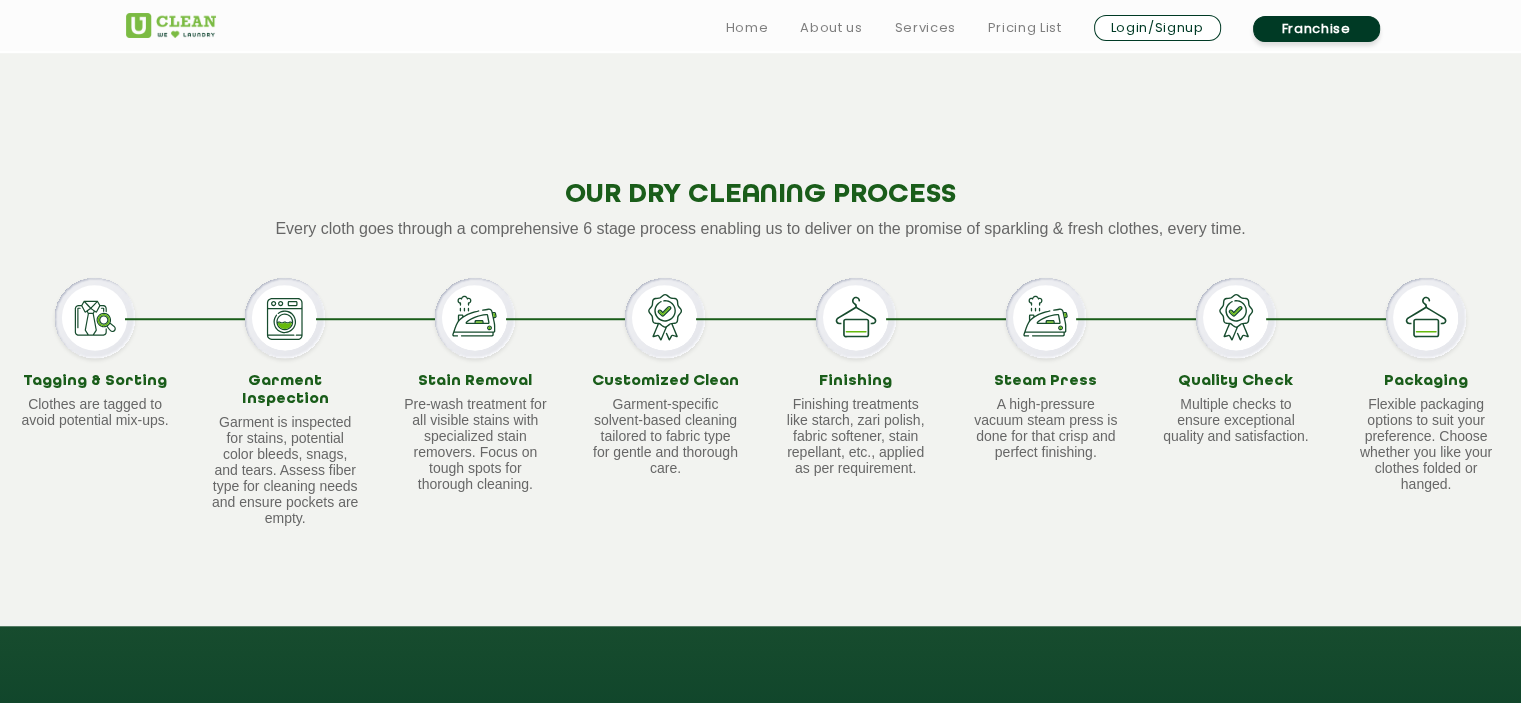 scroll, scrollTop: 1478, scrollLeft: 0, axis: vertical 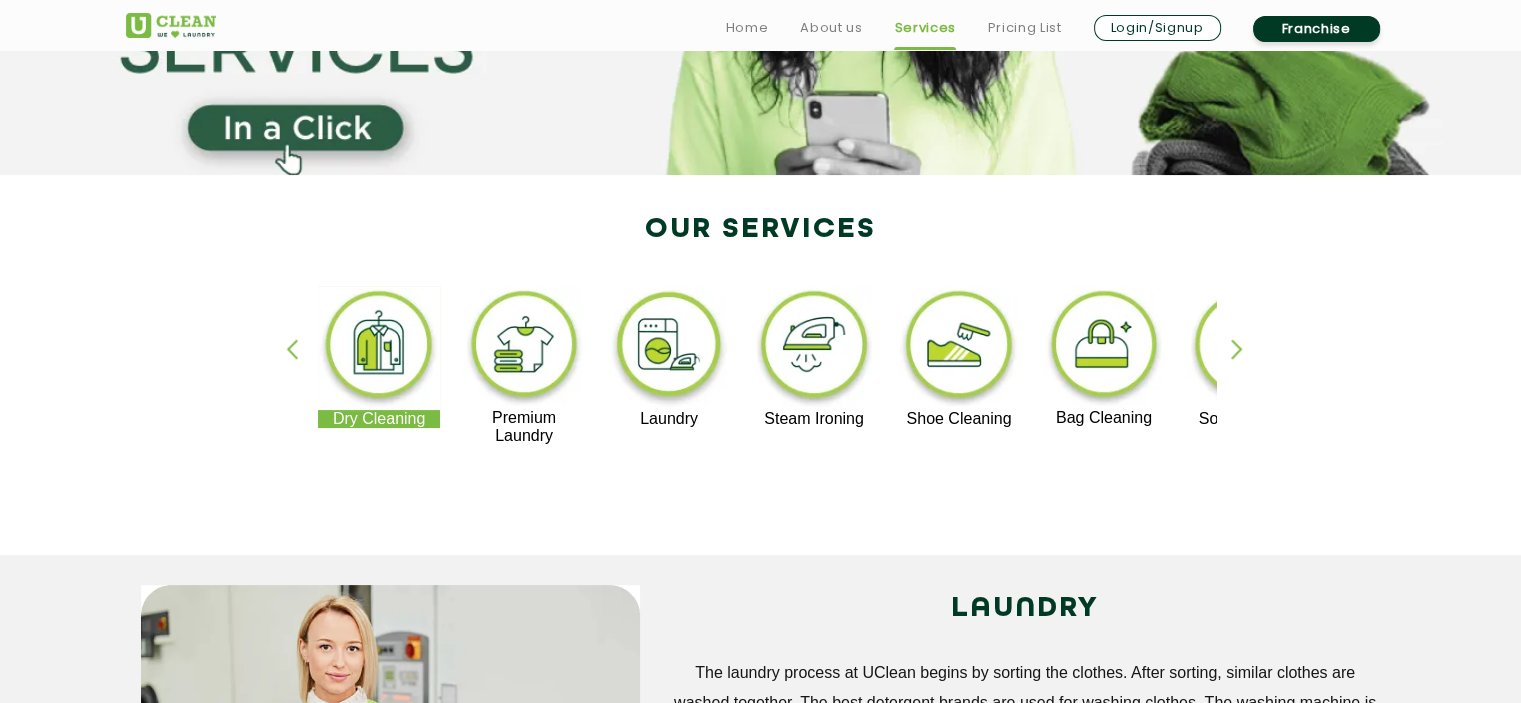 click at bounding box center (379, 348) 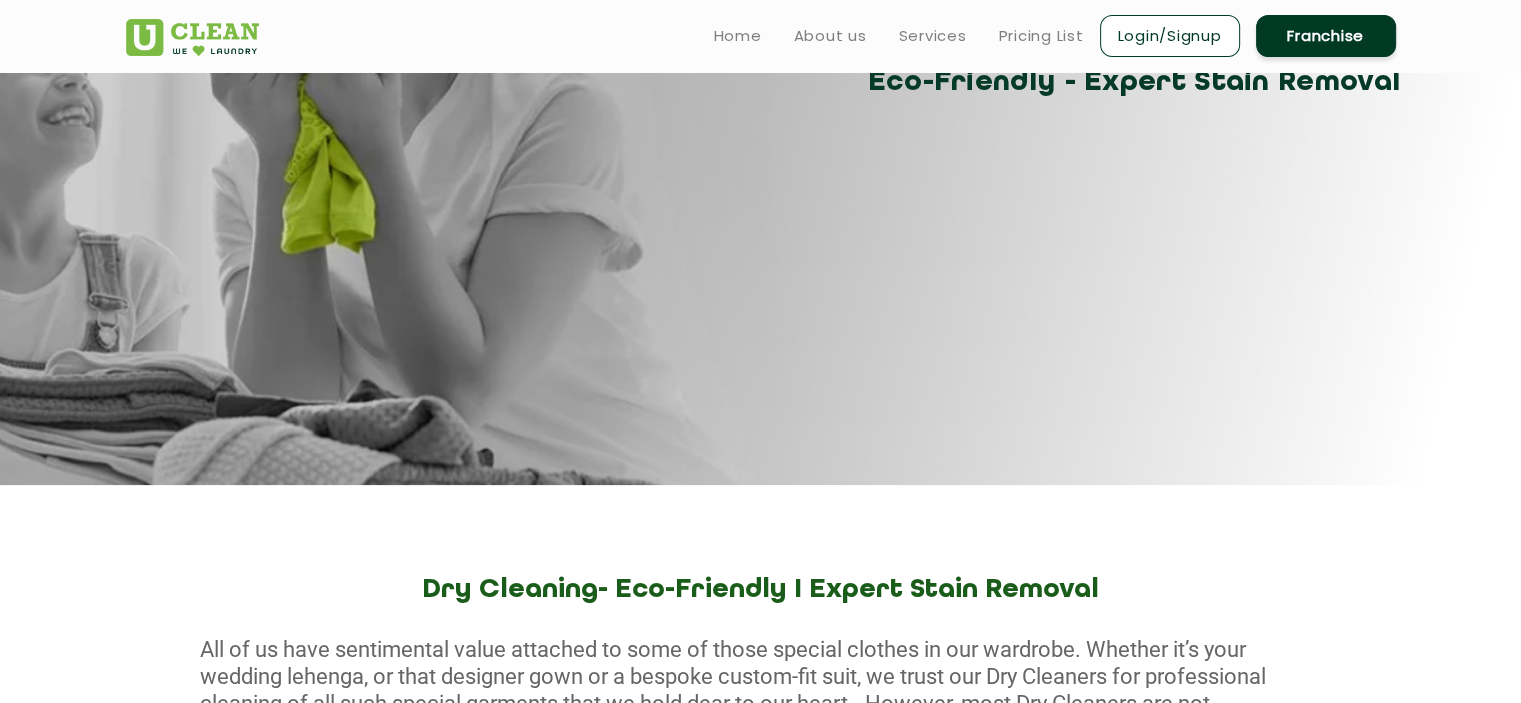 scroll, scrollTop: 0, scrollLeft: 0, axis: both 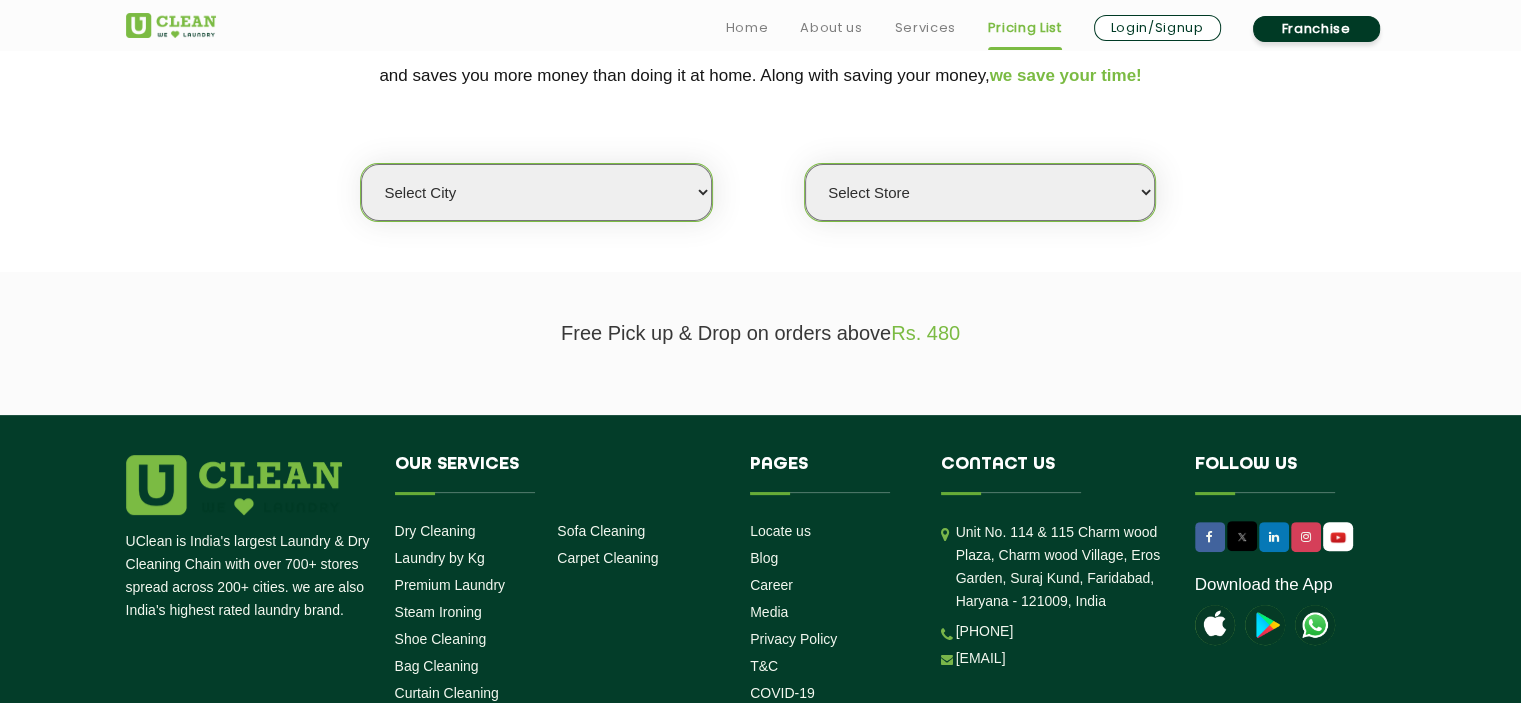 click on "Free Pick up & Drop on orders above  Rs. 480" 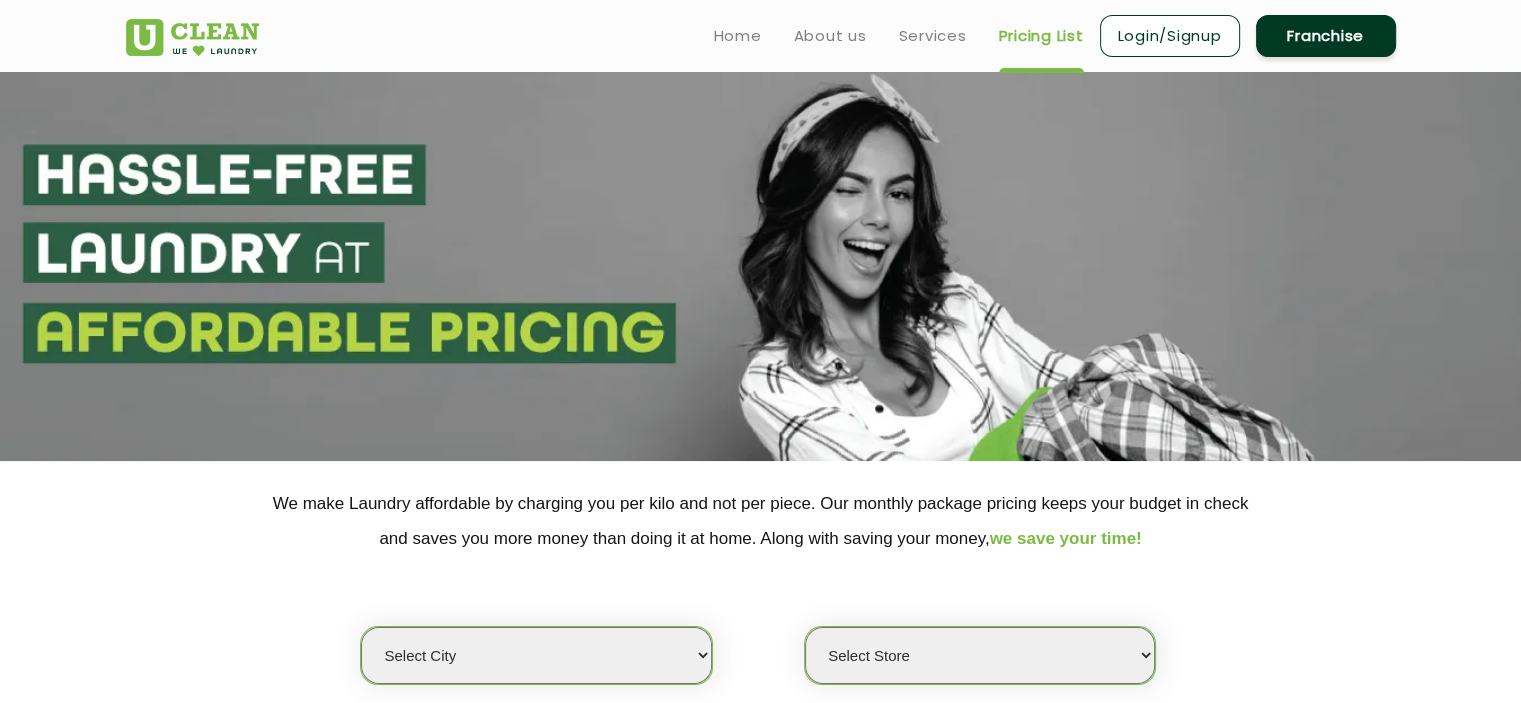 scroll, scrollTop: 0, scrollLeft: 0, axis: both 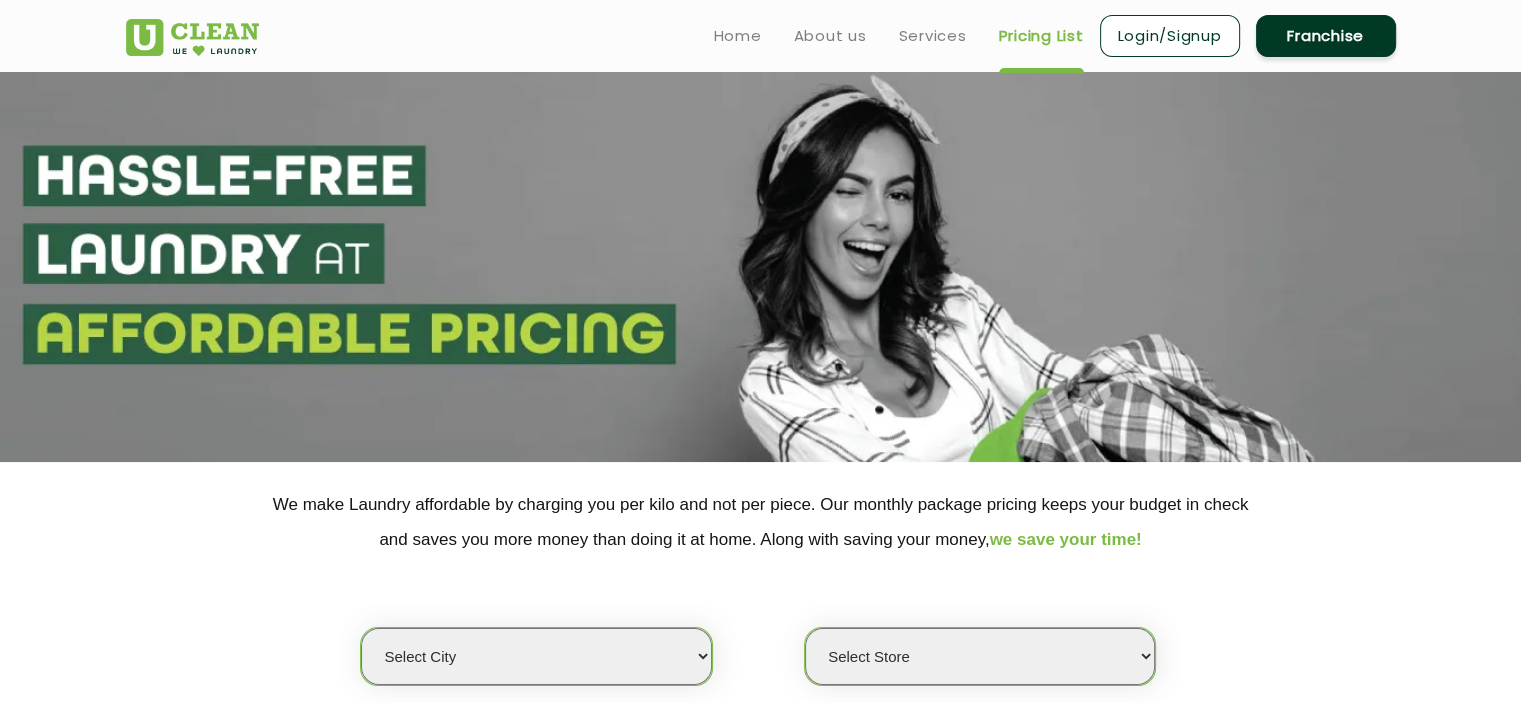 click on "Pricing List" at bounding box center (1041, 36) 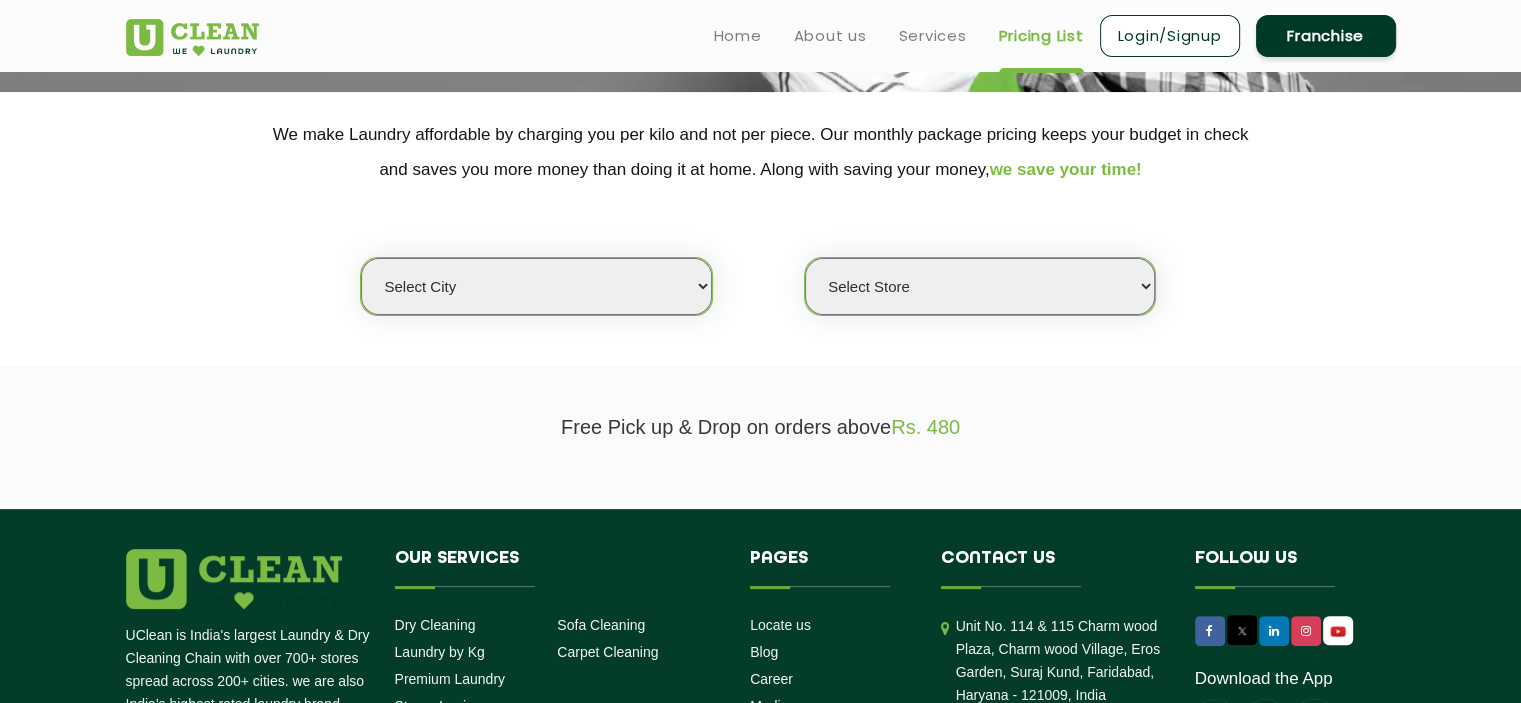 scroll, scrollTop: 367, scrollLeft: 0, axis: vertical 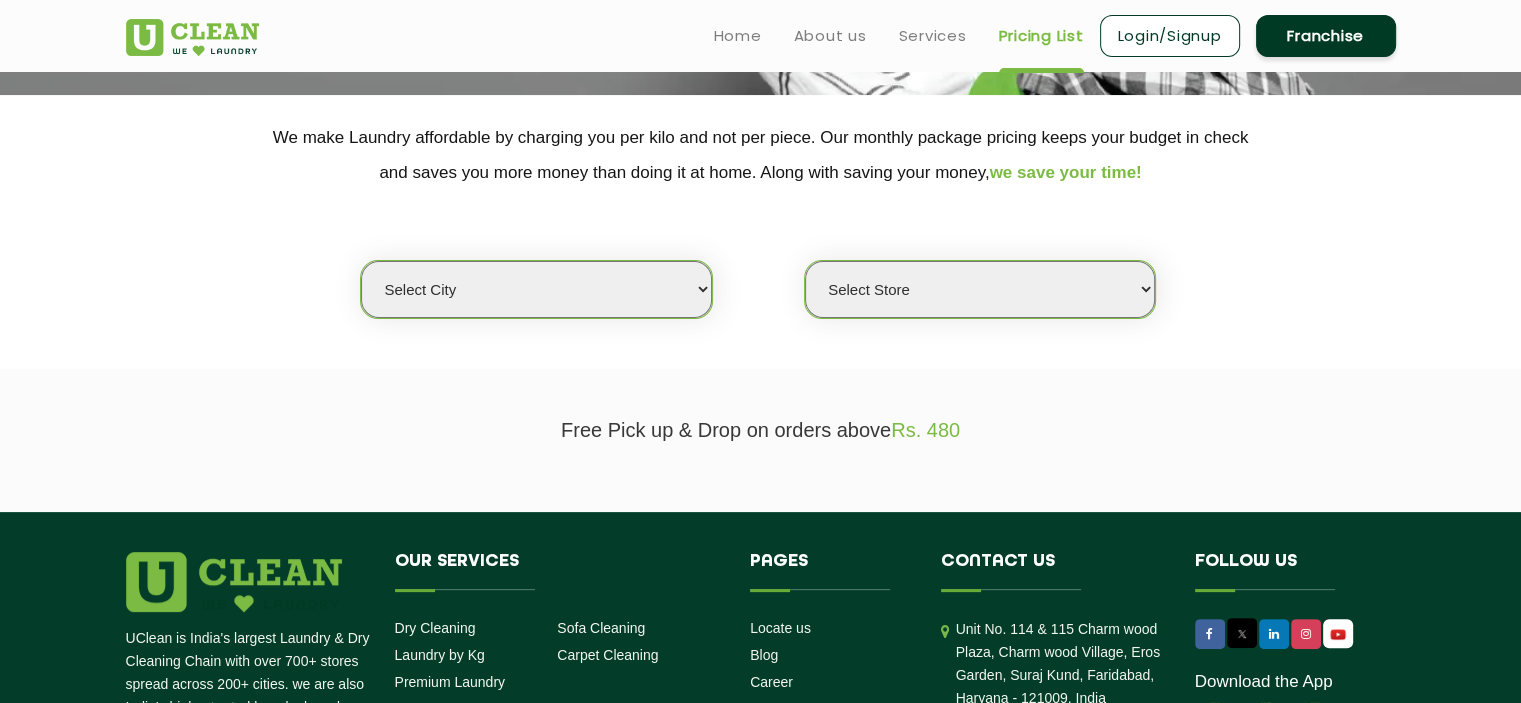 click on "Select city Aalo Agartala Agra Ahmedabad Akola Aligarh Alwar - UClean Select Amravati Aurangabad Ayodhya Bahadurgarh Bahraich Baleswar Baramulla Bareilly Barmer Barpeta Bathinda Belgaum Bengaluru Berhampur Bettiah Bhagalpur Bhilwara Bhiwadi Bhopal Bhubaneshwar Bidar Bikaner Bilaspur Bokaro Bongaigaon Chandigarh Chennai Chitrakoot Cochin Coimbatore Cooch Behar Coonoor Daman Danapur Darrang Daudnagar Dehradun Delhi Deoghar Dhanbad Dharwad Dhule Dibrugarh Digboi Dimapur Dindigul Duliajan Ellenabad Erode Faridabad Gandhidham Gandhinagar Garia Ghaziabad Goa Gohana Golaghat Gonda Gorakhpur Gurugram Guwahati Gwalior Haldwani Hamirpur Hanumangarh Haridwar Hingoli Hojai Howrah Hubli Hyderabad Imphal Indore Itanagar Jagdalpur Jagraon Jaipur Jaipur - Select Jammu Jamshedpur Jehanabad Jhansi Jodhpur Jorhat Kaithal Kakinada Kanpur Kargil Karimganj Kathmandu Kharupetia Khopoli Kochi Kohima Kokapet Kokrajhar Kolhapur Kolkata Kota - Select Kotdwar Krishnanagar Kundli Kurnool Latur Leh Longding Lower Subansiri Lucknow Madurai" at bounding box center [536, 289] 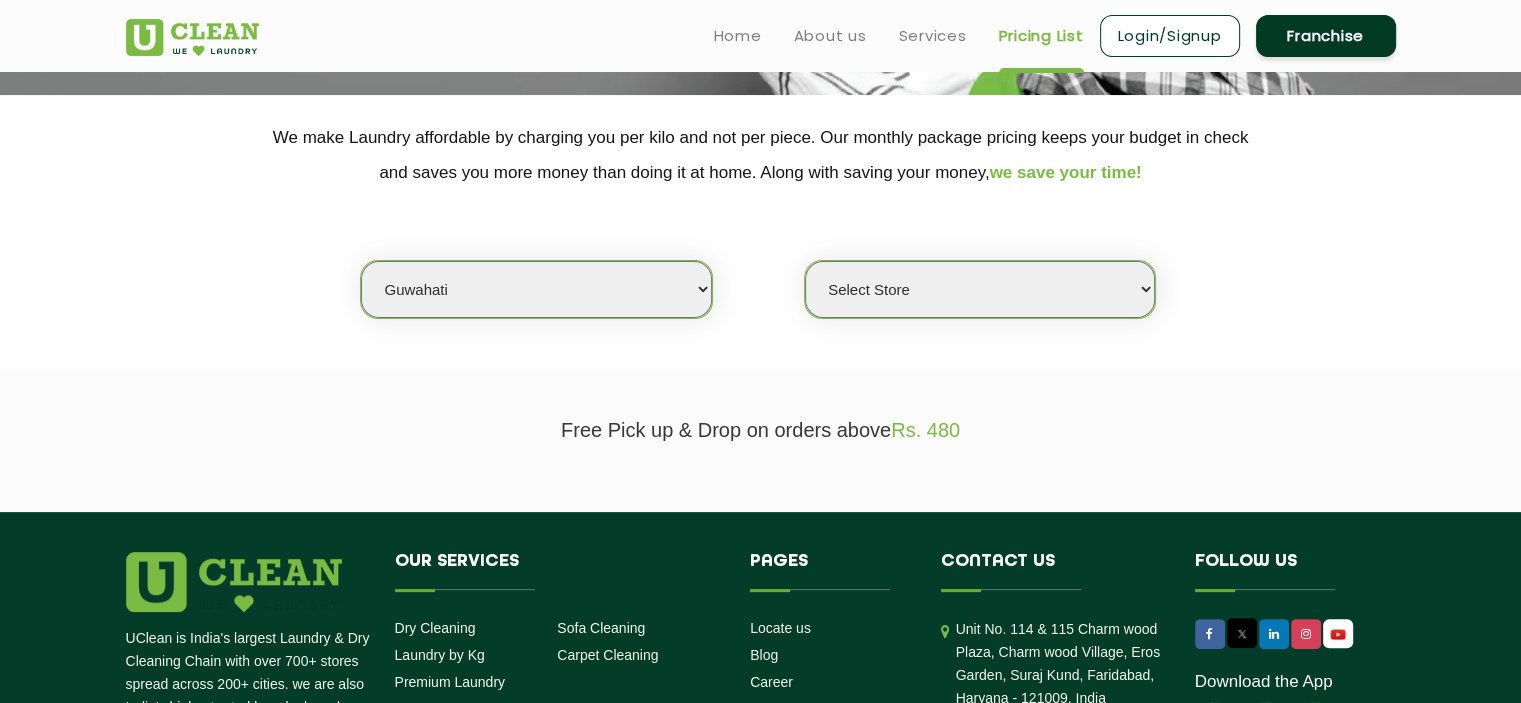 click on "Select city Aalo Agartala Agra Ahmedabad Akola Aligarh Alwar - UClean Select Amravati Aurangabad Ayodhya Bahadurgarh Bahraich Baleswar Baramulla Bareilly Barmer Barpeta Bathinda Belgaum Bengaluru Berhampur Bettiah Bhagalpur Bhilwara Bhiwadi Bhopal Bhubaneshwar Bidar Bikaner Bilaspur Bokaro Bongaigaon Chandigarh Chennai Chitrakoot Cochin Coimbatore Cooch Behar Coonoor Daman Danapur Darrang Daudnagar Dehradun Delhi Deoghar Dhanbad Dharwad Dhule Dibrugarh Digboi Dimapur Dindigul Duliajan Ellenabad Erode Faridabad Gandhidham Gandhinagar Garia Ghaziabad Goa Gohana Golaghat Gonda Gorakhpur Gurugram Guwahati Gwalior Haldwani Hamirpur Hanumangarh Haridwar Hingoli Hojai Howrah Hubli Hyderabad Imphal Indore Itanagar Jagdalpur Jagraon Jaipur Jaipur - Select Jammu Jamshedpur Jehanabad Jhansi Jodhpur Jorhat Kaithal Kakinada Kanpur Kargil Karimganj Kathmandu Kharupetia Khopoli Kochi Kohima Kokapet Kokrajhar Kolhapur Kolkata Kota - Select Kotdwar Krishnanagar Kundli Kurnool Latur Leh Longding Lower Subansiri Lucknow Madurai" at bounding box center (536, 289) 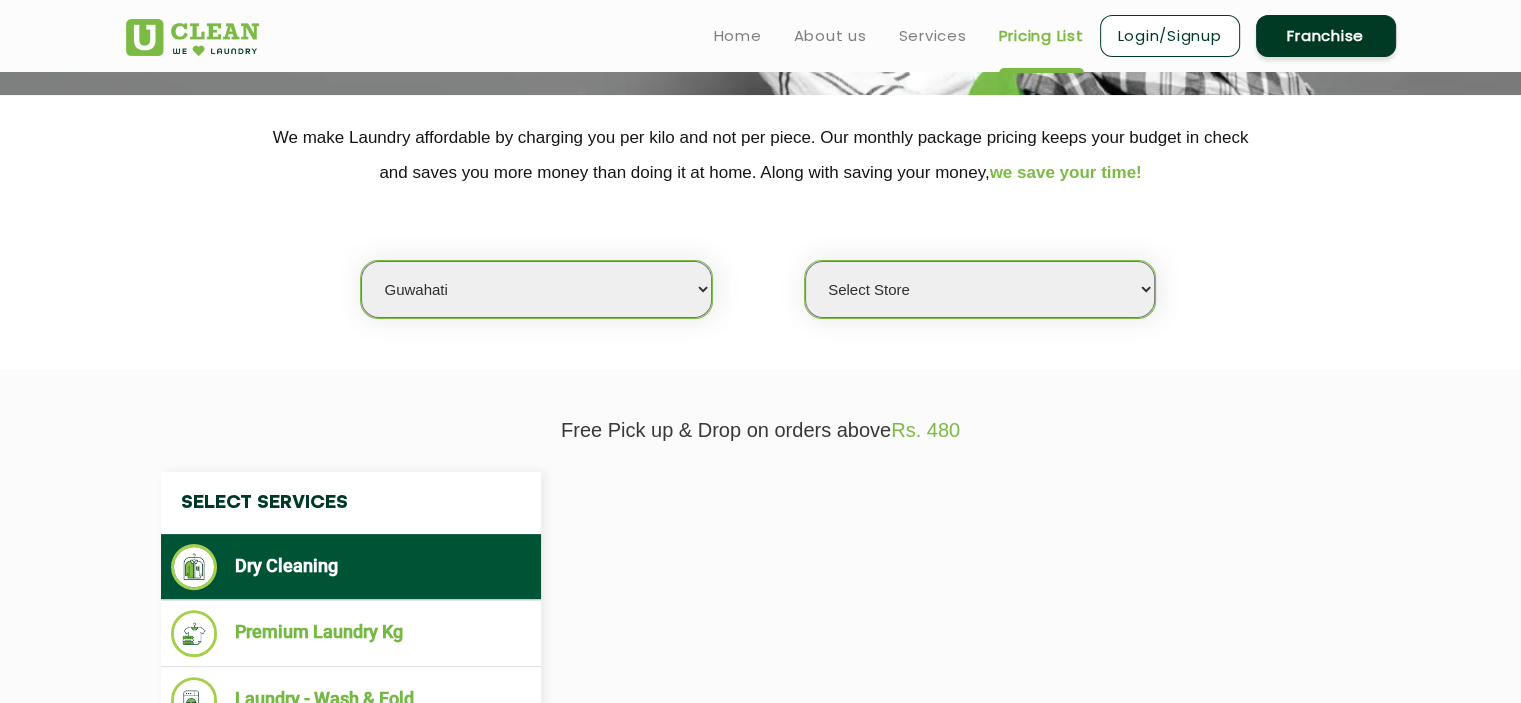 select on "0" 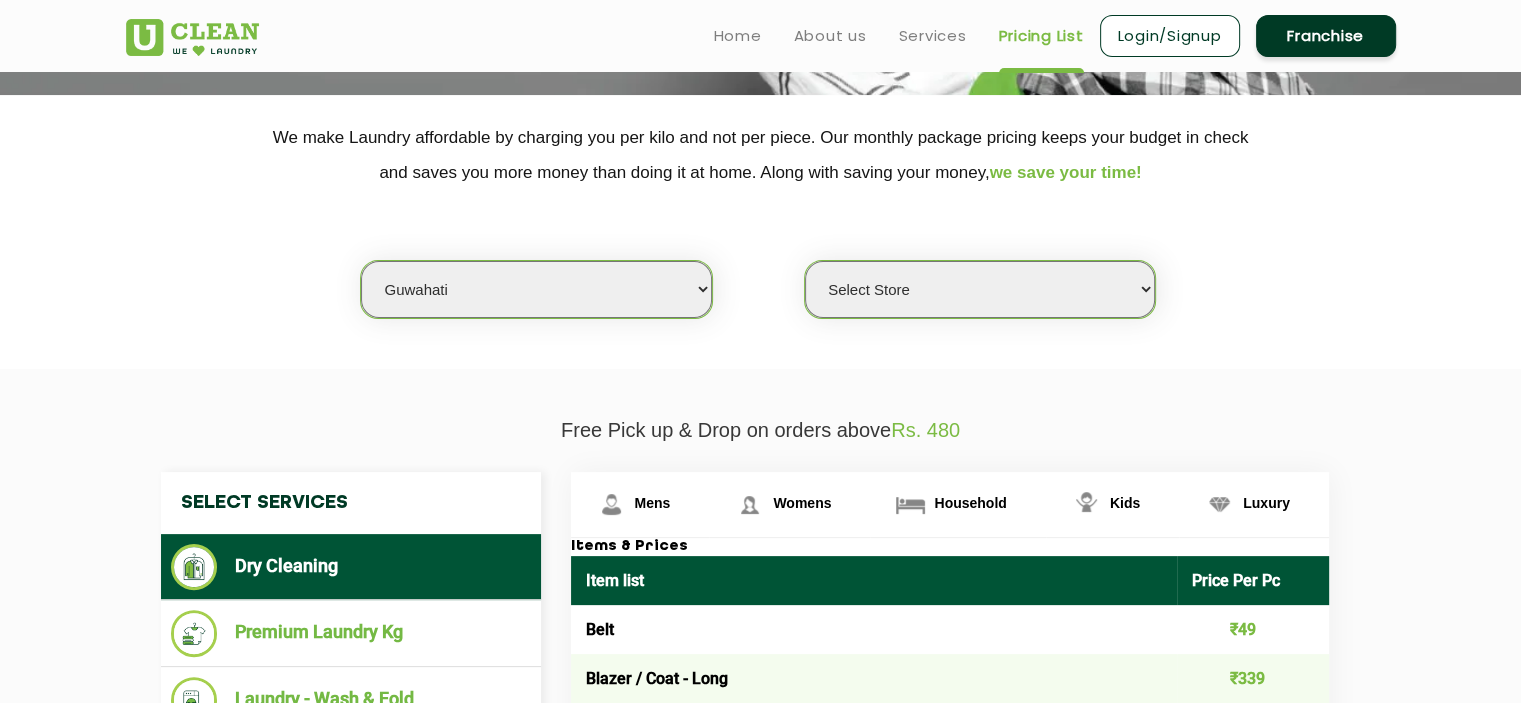 click on "Select Store UClean RG Baruah UClean Ghoramara UClean Narengi UClean Ulubari UClean Hengrabari UClean Hatigaon UClean Uzanbazar" at bounding box center [980, 289] 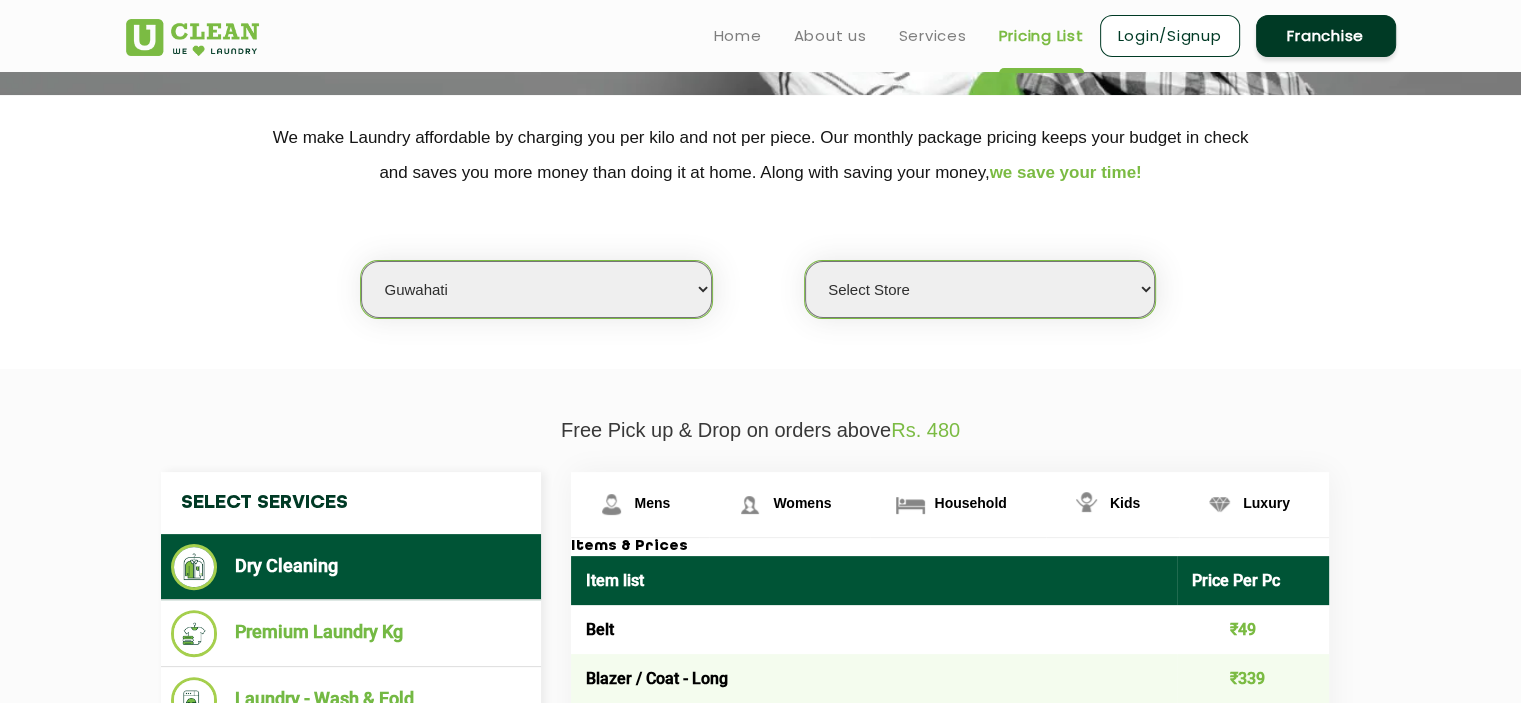 click on "Select city Aalo Agartala Agra Ahmedabad Akola Aligarh Alwar - UClean Select Amravati Aurangabad Ayodhya Bahadurgarh Bahraich Baleswar Baramulla Bareilly Barmer Barpeta Bathinda Belgaum Bengaluru Berhampur Bettiah Bhagalpur Bhilwara Bhiwadi Bhopal Bhubaneshwar Bidar Bikaner Bilaspur Bokaro Bongaigaon Chandigarh Chennai Chitrakoot Cochin Coimbatore Cooch Behar Coonoor Daman Danapur Darrang Daudnagar Dehradun Delhi Deoghar Dhanbad Dharwad Dhule Dibrugarh Digboi Dimapur Dindigul Duliajan Ellenabad Erode Faridabad Gandhidham Gandhinagar Garia Ghaziabad Goa Gohana Golaghat Gonda Gorakhpur Gurugram Guwahati Gwalior Haldwani Hamirpur Hanumangarh Haridwar Hingoli Hojai Howrah Hubli Hyderabad Imphal Indore Itanagar Jagdalpur Jagraon Jaipur Jaipur - Select Jammu Jamshedpur Jehanabad Jhansi Jodhpur Jorhat Kaithal Kakinada Kanpur Kargil Karimganj Kathmandu Kharupetia Khopoli Kochi Kohima Kokapet Kokrajhar Kolhapur Kolkata Kota - Select Kotdwar Krishnanagar Kundli Kurnool Latur Leh Longding Lower Subansiri Lucknow Madurai" 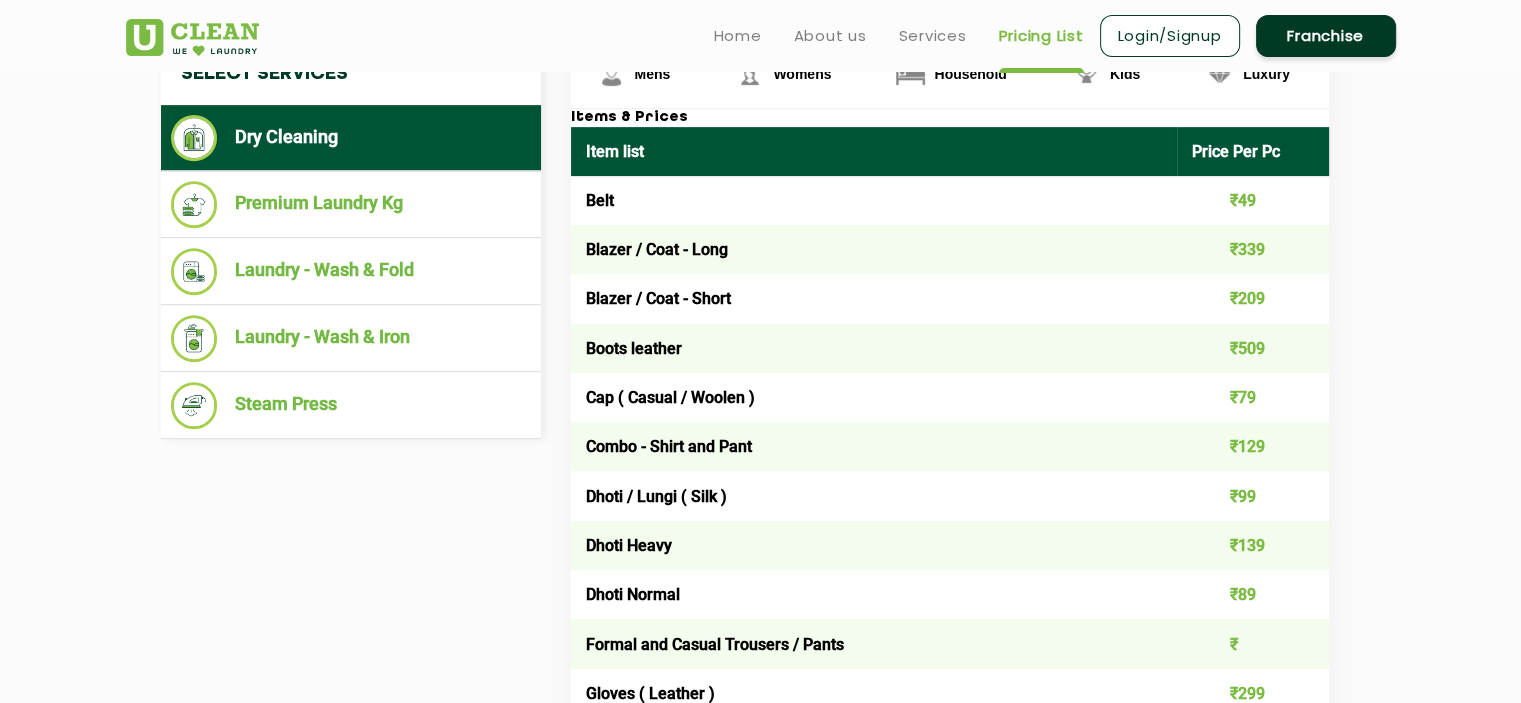 scroll, scrollTop: 722, scrollLeft: 0, axis: vertical 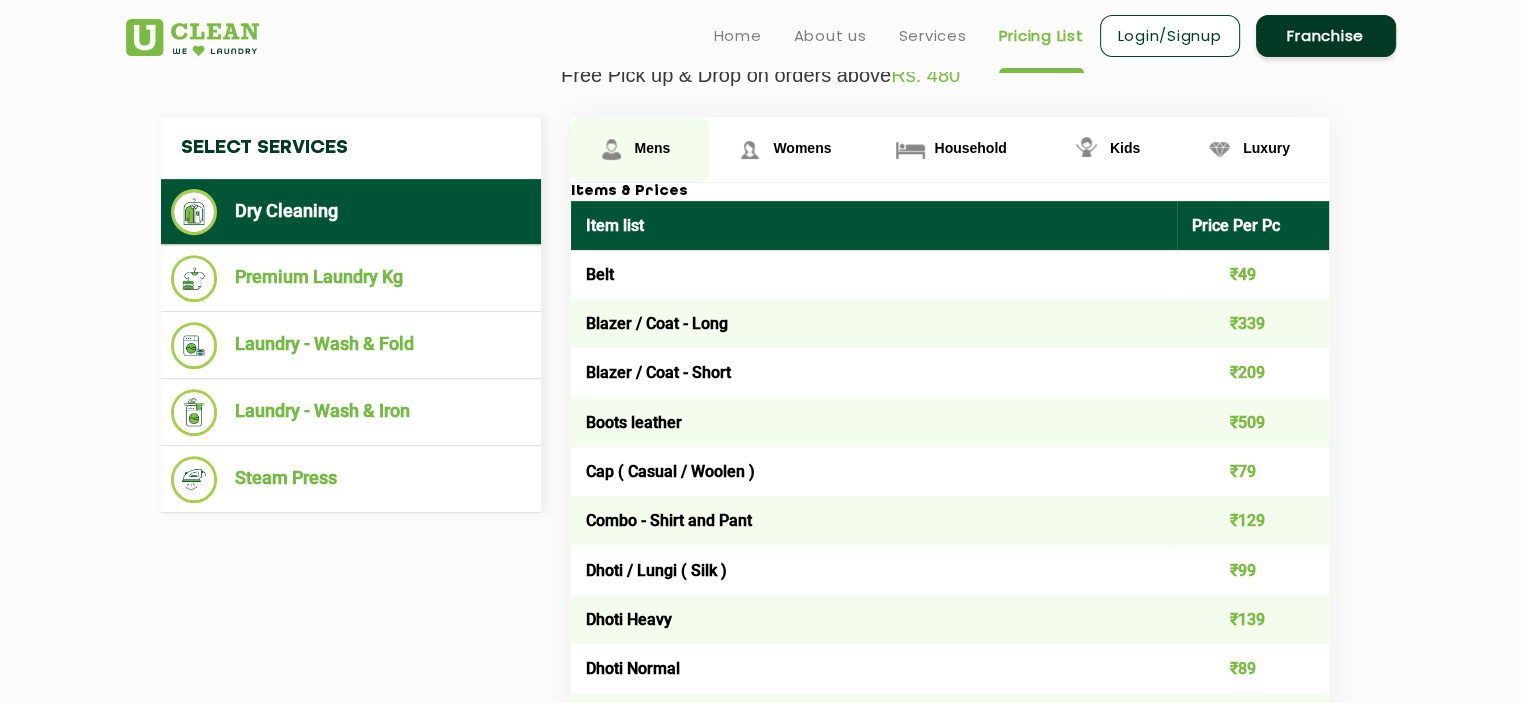 click on "Mens" at bounding box center (653, 148) 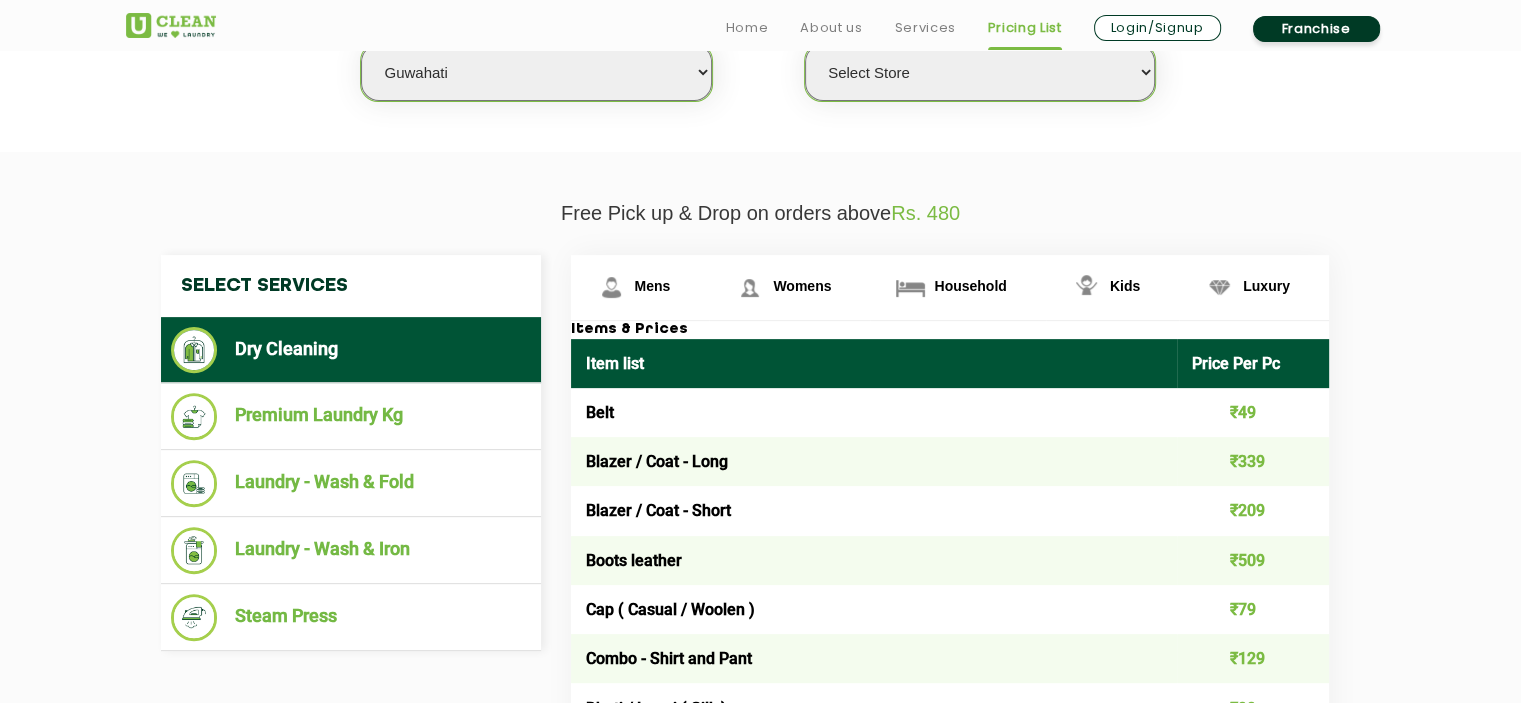 scroll, scrollTop: 608, scrollLeft: 0, axis: vertical 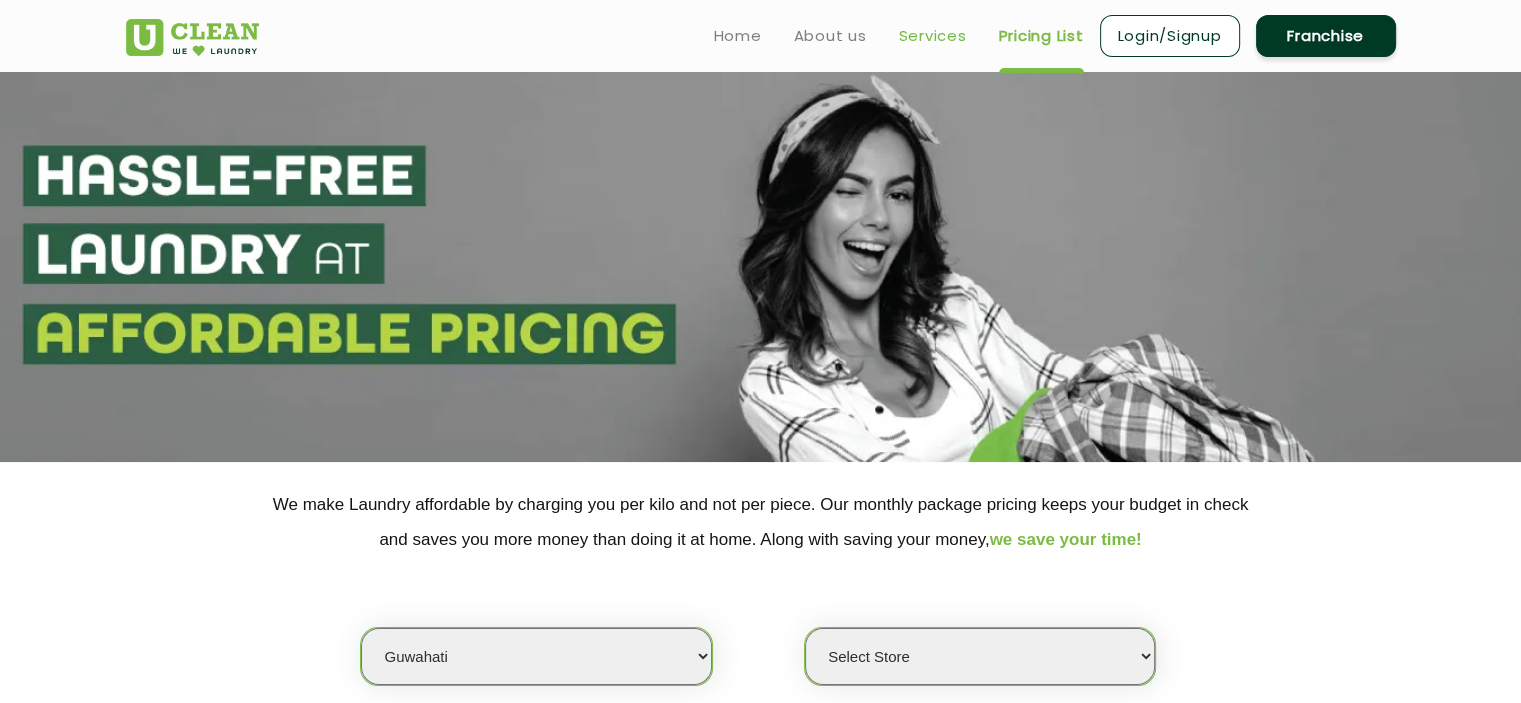 click on "Services" at bounding box center [933, 36] 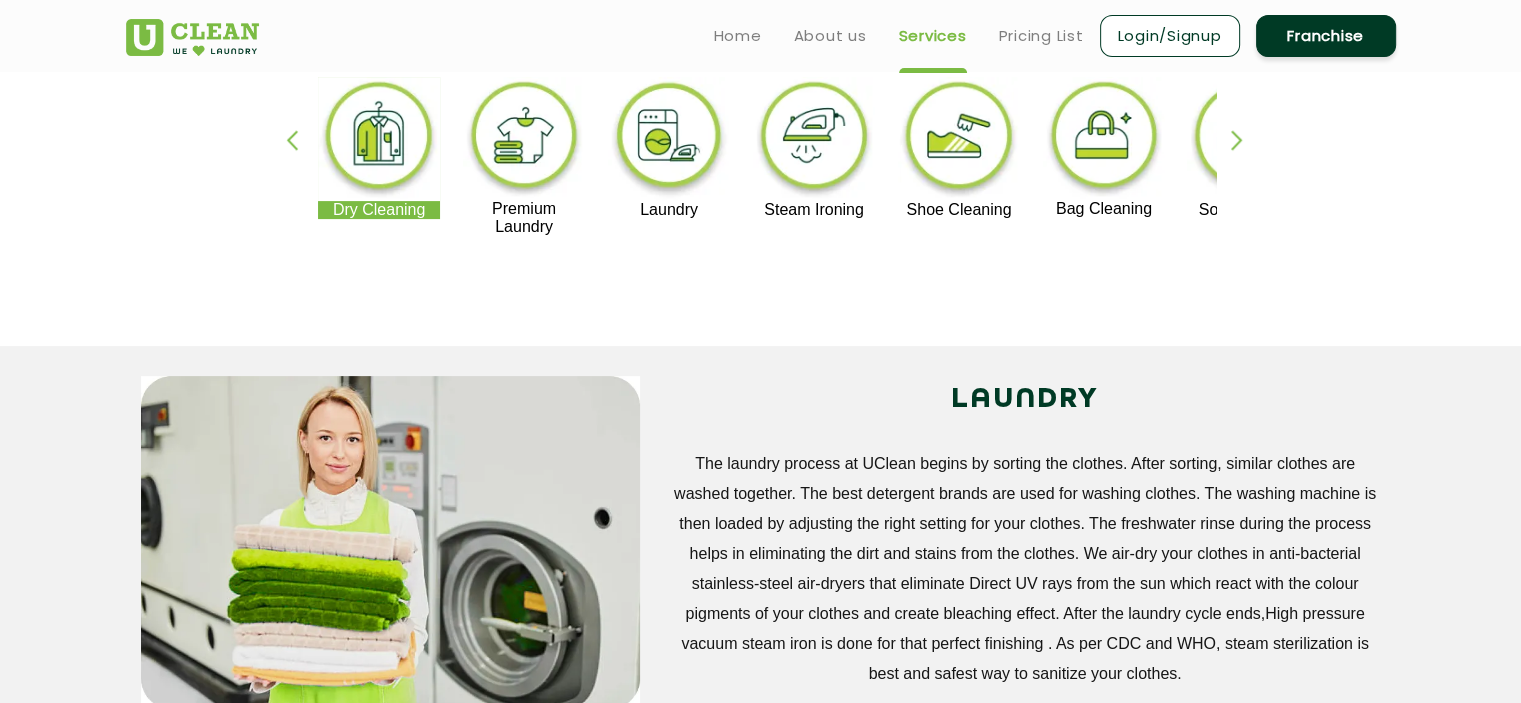 scroll, scrollTop: 491, scrollLeft: 0, axis: vertical 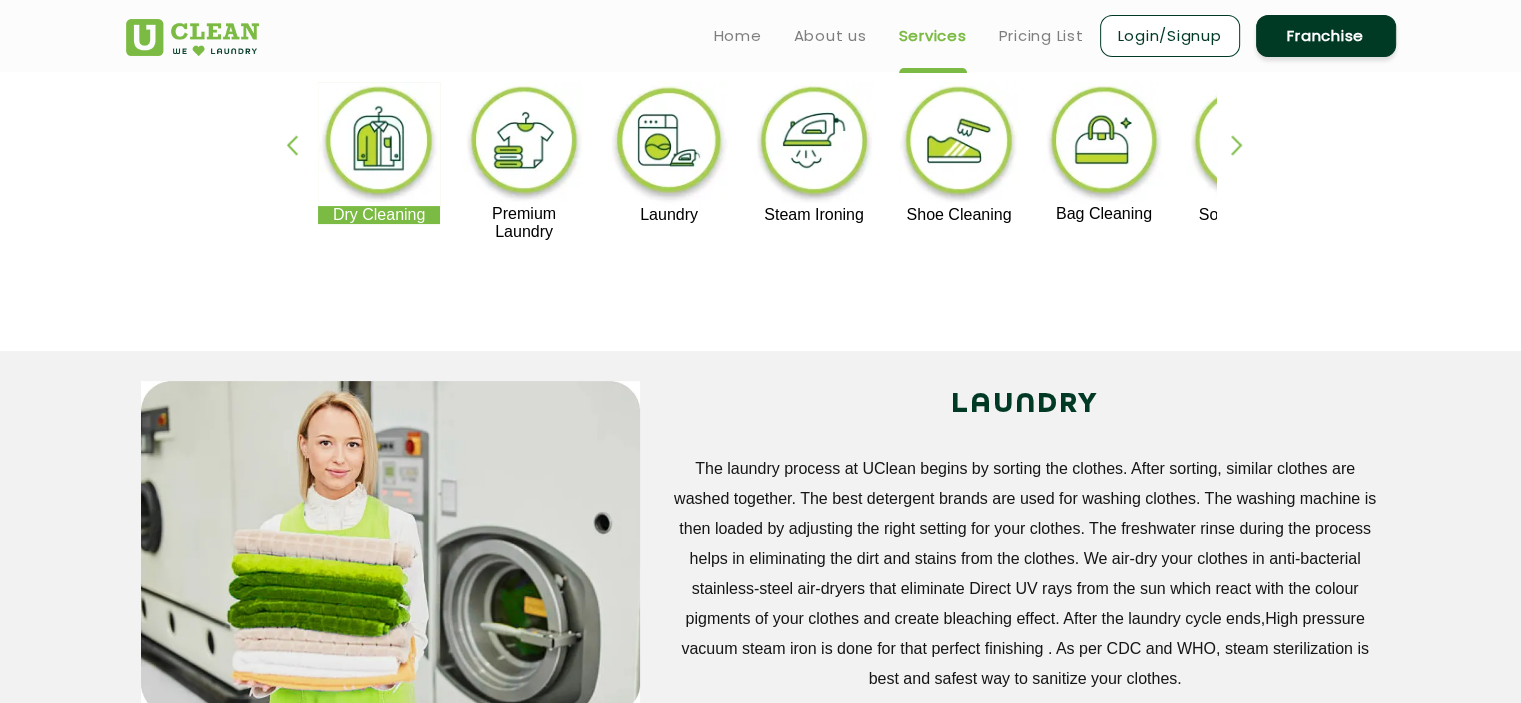 click at bounding box center (524, 143) 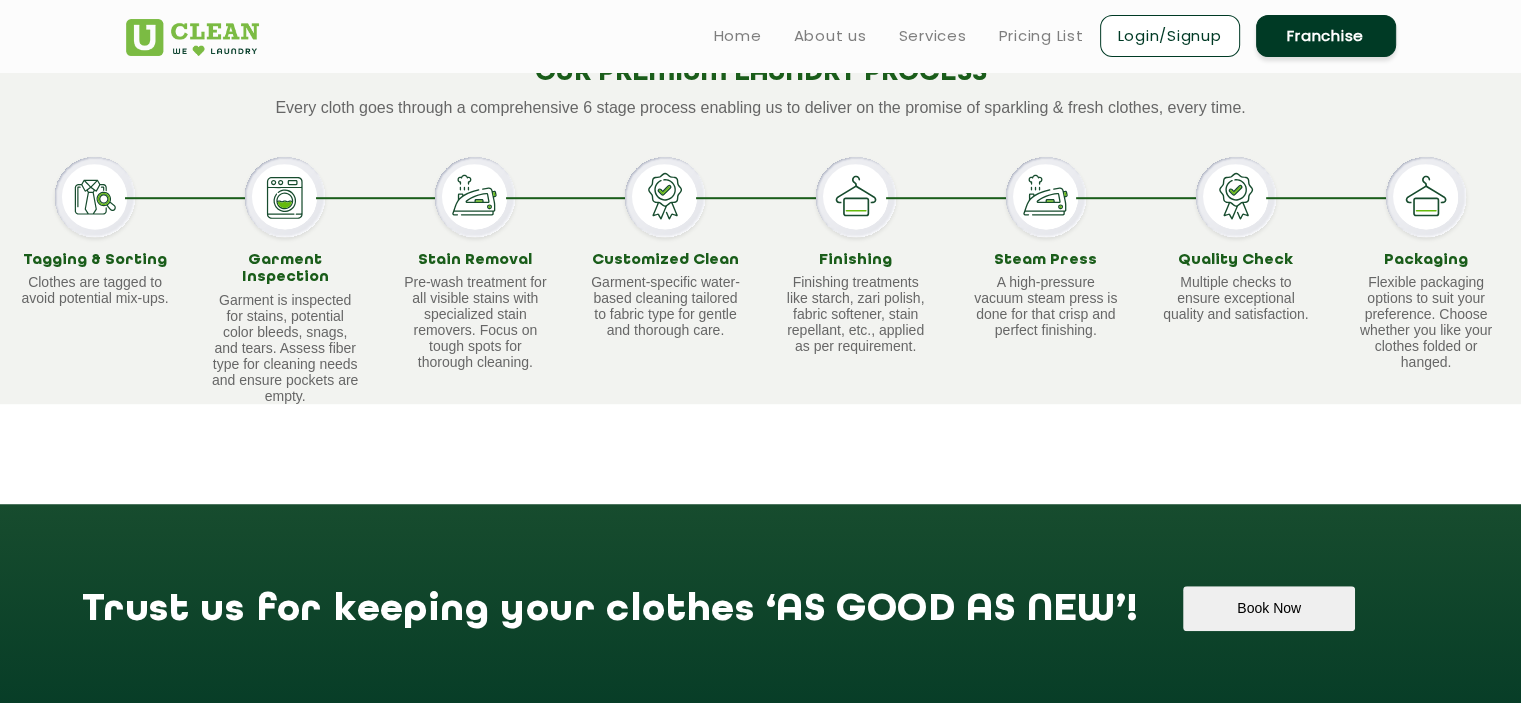 scroll, scrollTop: 1304, scrollLeft: 0, axis: vertical 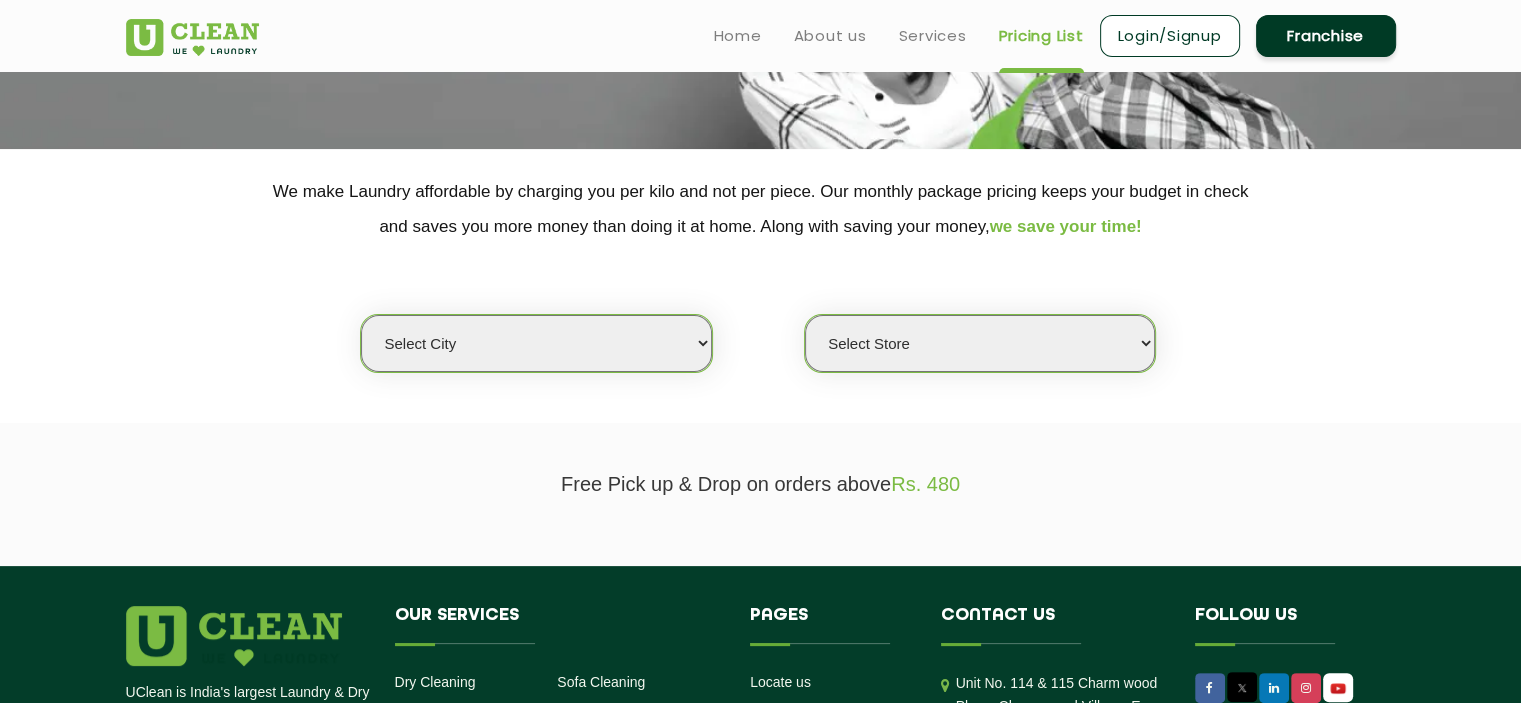 click on "Select city Aalo Agartala Agra Ahmedabad Akola Aligarh Alwar - UClean Select Amravati Aurangabad Ayodhya Bahadurgarh Bahraich Baleswar Baramulla Bareilly Barmer Barpeta Bathinda Belgaum Bengaluru Berhampur Bettiah Bhagalpur Bhilwara Bhiwadi Bhopal Bhubaneshwar Bidar Bikaner Bilaspur Bokaro Bongaigaon Chandigarh Chennai Chitrakoot Cochin Coimbatore Cooch Behar Coonoor Daman Danapur Darrang Daudnagar Dehradun Delhi Deoghar Dhanbad Dharwad Dhule Dibrugarh Digboi Dimapur Dindigul Duliajan Ellenabad Erode Faridabad Gandhidham Gandhinagar Garia Ghaziabad Goa Gohana Golaghat Gonda Gorakhpur Gurugram Guwahati Gwalior Haldwani Hamirpur Hanumangarh Haridwar Hingoli Hojai Howrah Hubli Hyderabad Imphal Indore Itanagar Jagdalpur Jagraon Jaipur Jaipur - Select Jammu Jamshedpur Jehanabad Jhansi Jodhpur Jorhat Kaithal Kakinada Kanpur Kargil Karimganj Kathmandu Kharupetia Khopoli Kochi Kohima Kokapet Kokrajhar Kolhapur Kolkata Kota - Select Kotdwar Krishnanagar Kundli Kurnool Latur Leh Longding Lower Subansiri Lucknow Madurai" at bounding box center (536, 343) 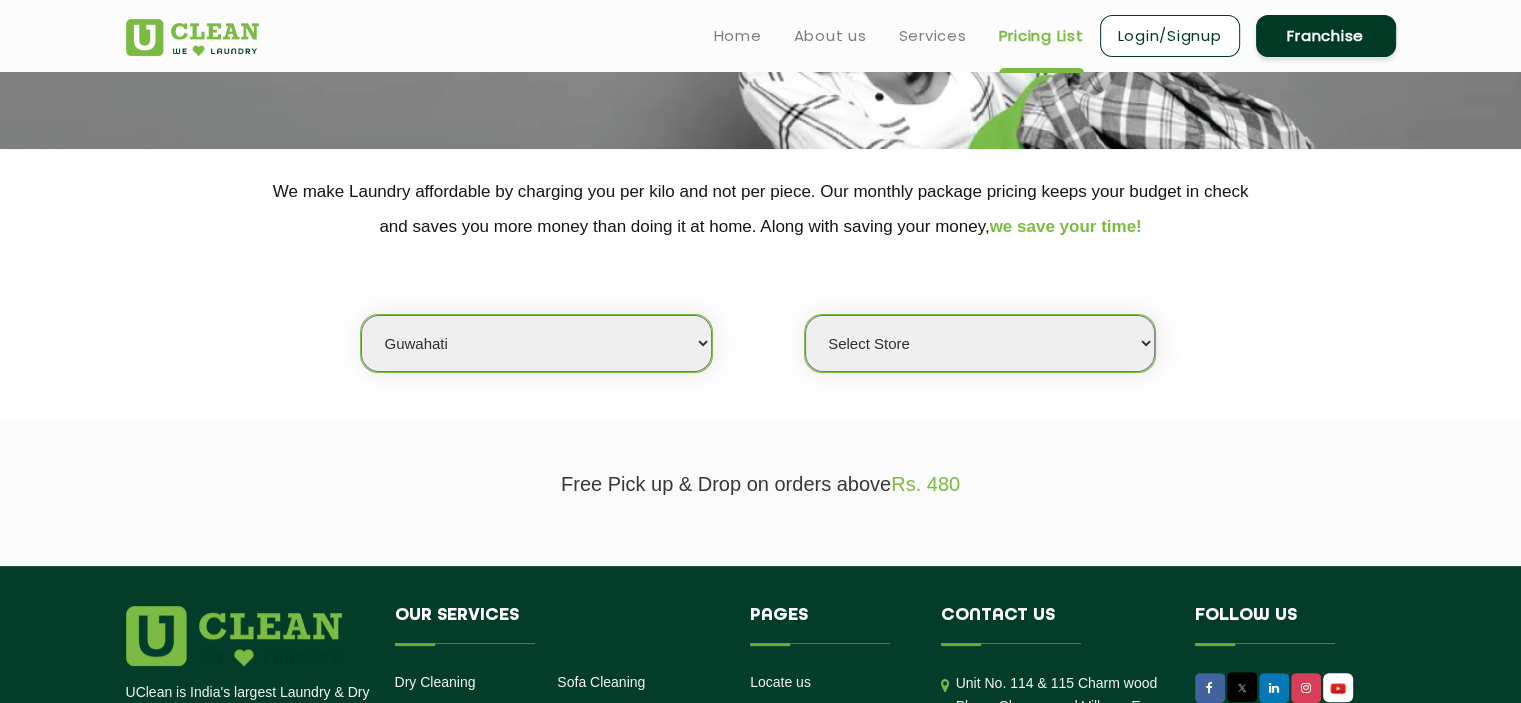 click on "Select city Aalo Agartala Agra Ahmedabad Akola Aligarh Alwar - UClean Select Amravati Aurangabad Ayodhya Bahadurgarh Bahraich Baleswar Baramulla Bareilly Barmer Barpeta Bathinda Belgaum Bengaluru Berhampur Bettiah Bhagalpur Bhilwara Bhiwadi Bhopal Bhubaneshwar Bidar Bikaner Bilaspur Bokaro Bongaigaon Chandigarh Chennai Chitrakoot Cochin Coimbatore Cooch Behar Coonoor Daman Danapur Darrang Daudnagar Dehradun Delhi Deoghar Dhanbad Dharwad Dhule Dibrugarh Digboi Dimapur Dindigul Duliajan Ellenabad Erode Faridabad Gandhidham Gandhinagar Garia Ghaziabad Goa Gohana Golaghat Gonda Gorakhpur Gurugram Guwahati Gwalior Haldwani Hamirpur Hanumangarh Haridwar Hingoli Hojai Howrah Hubli Hyderabad Imphal Indore Itanagar Jagdalpur Jagraon Jaipur Jaipur - Select Jammu Jamshedpur Jehanabad Jhansi Jodhpur Jorhat Kaithal Kakinada Kanpur Kargil Karimganj Kathmandu Kharupetia Khopoli Kochi Kohima Kokapet Kokrajhar Kolhapur Kolkata Kota - Select Kotdwar Krishnanagar Kundli Kurnool Latur Leh Longding Lower Subansiri Lucknow Madurai" at bounding box center [536, 343] 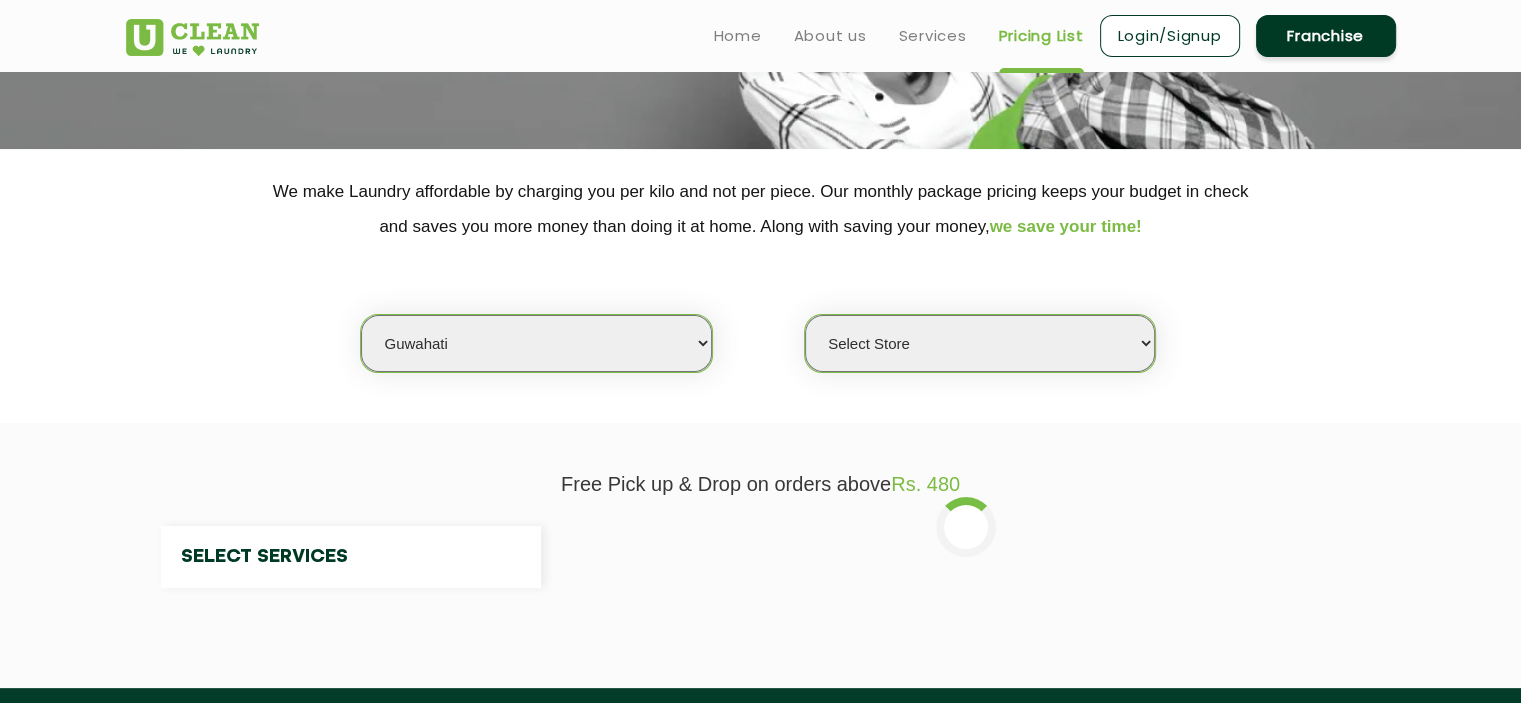 select on "0" 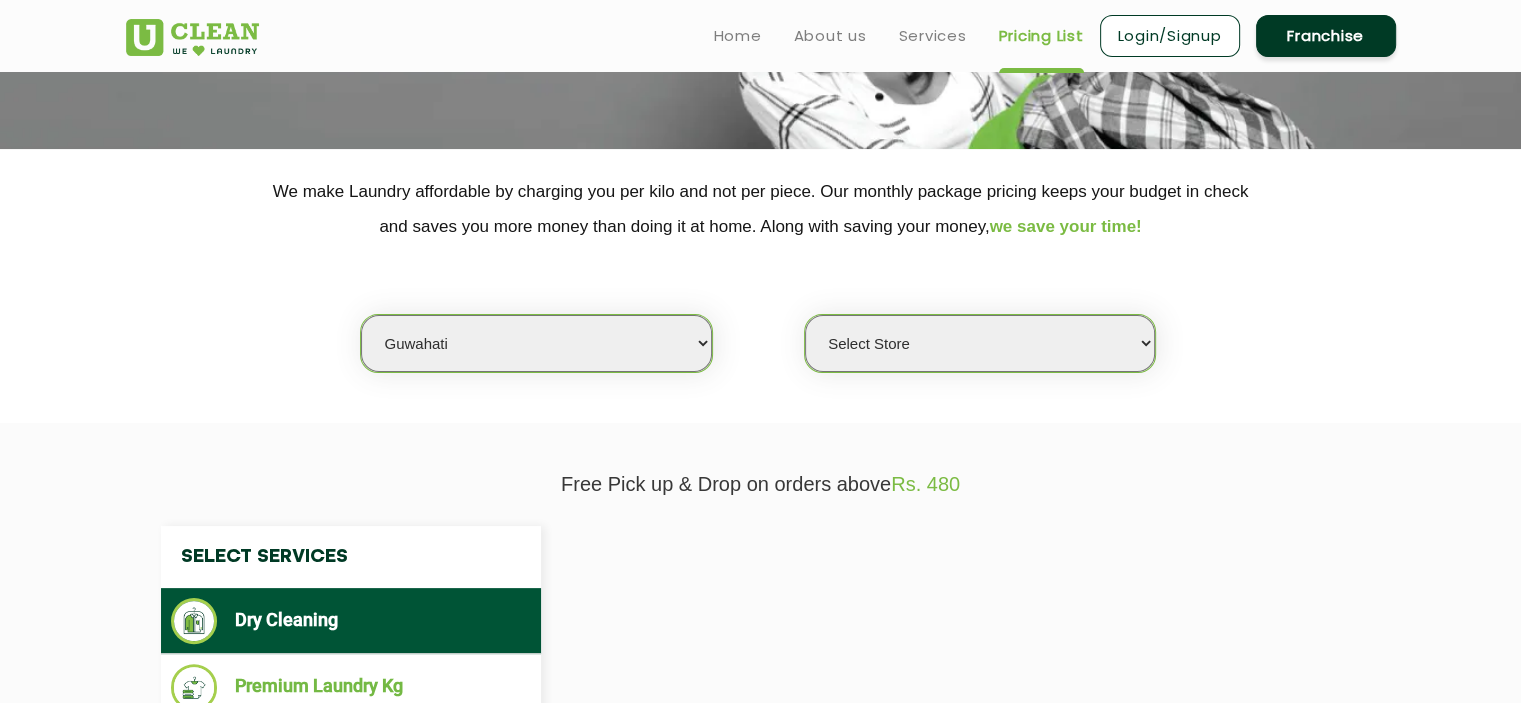 click on "Select Store UClean RG Baruah UClean Ghoramara UClean Narengi UClean Ulubari UClean Hengrabari UClean Hatigaon UClean Uzanbazar" at bounding box center (980, 343) 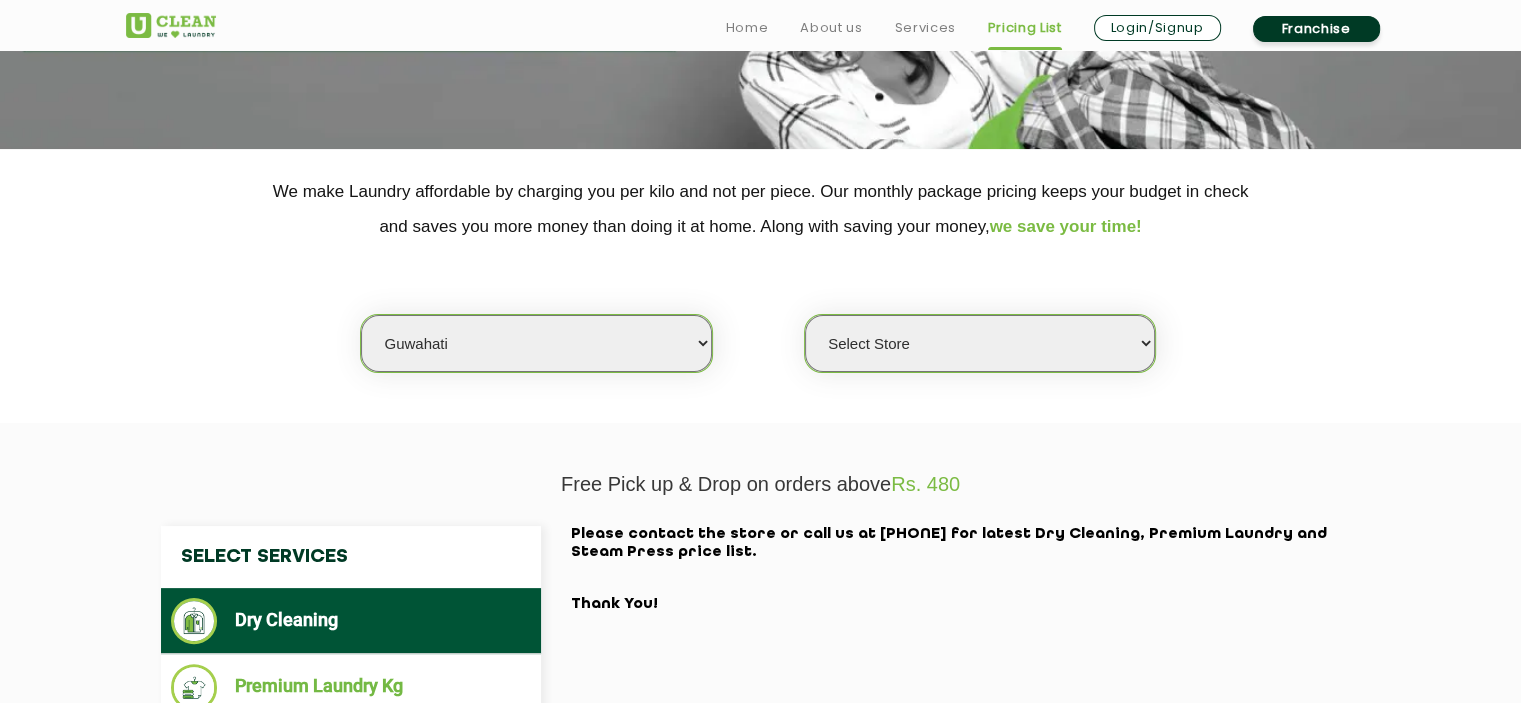 scroll, scrollTop: 755, scrollLeft: 0, axis: vertical 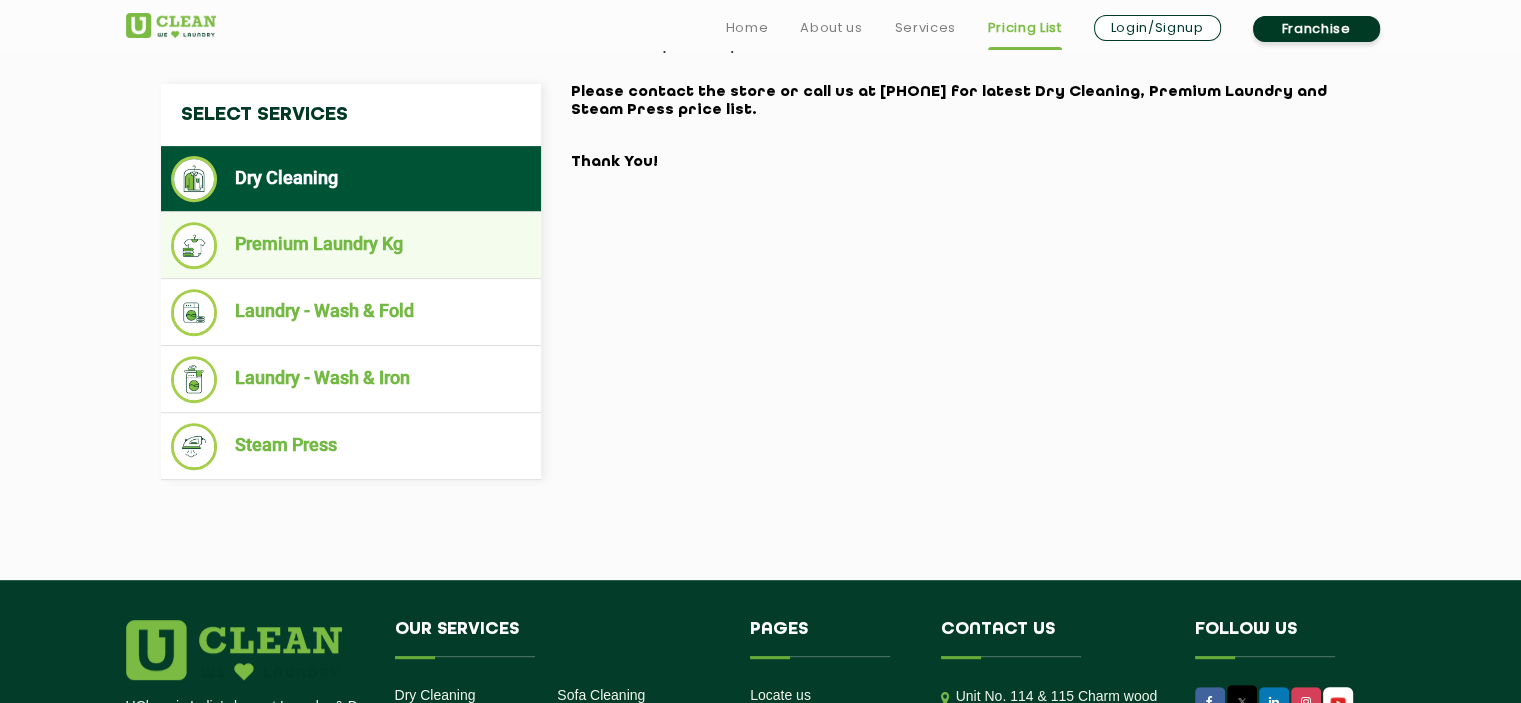 click on "Premium Laundry Kg" at bounding box center (351, 245) 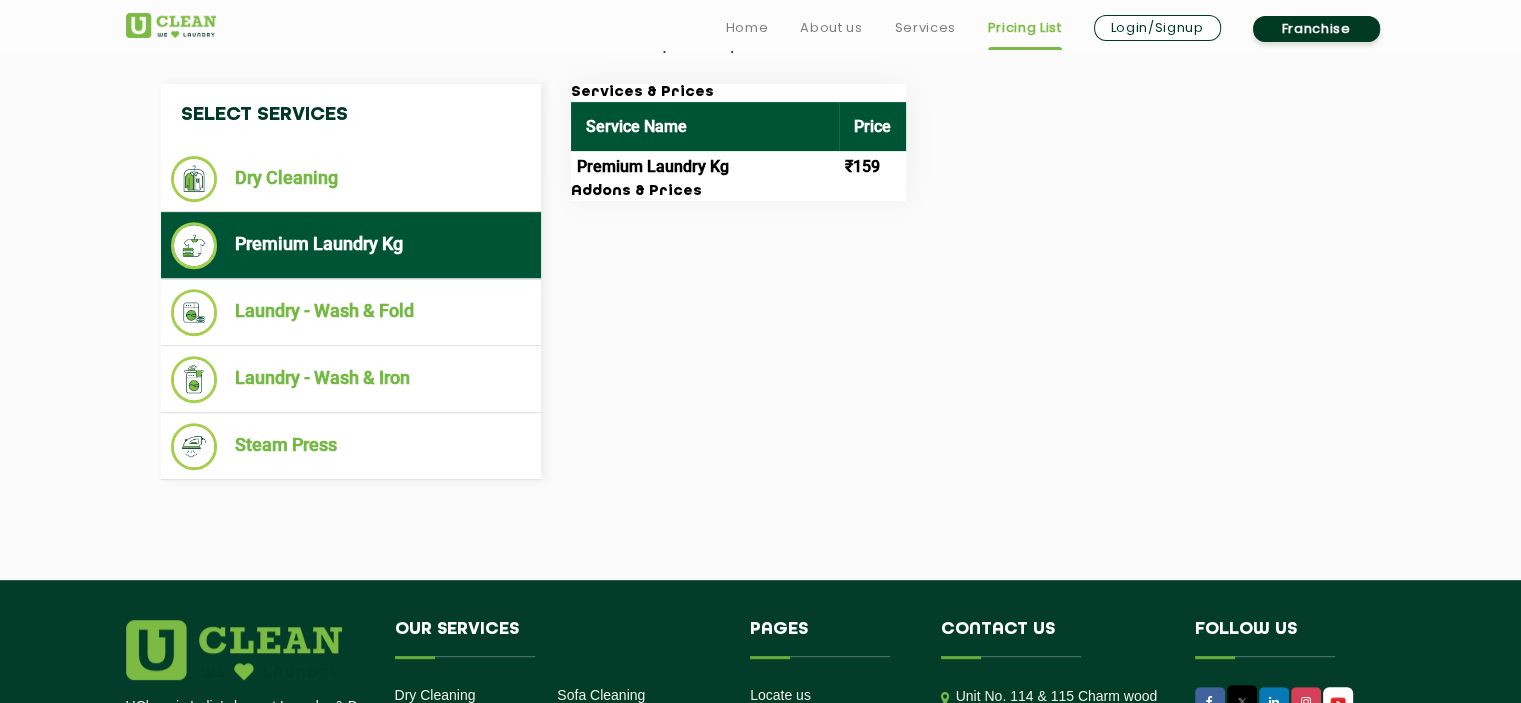 click on "Addons & Prices" at bounding box center [738, 192] 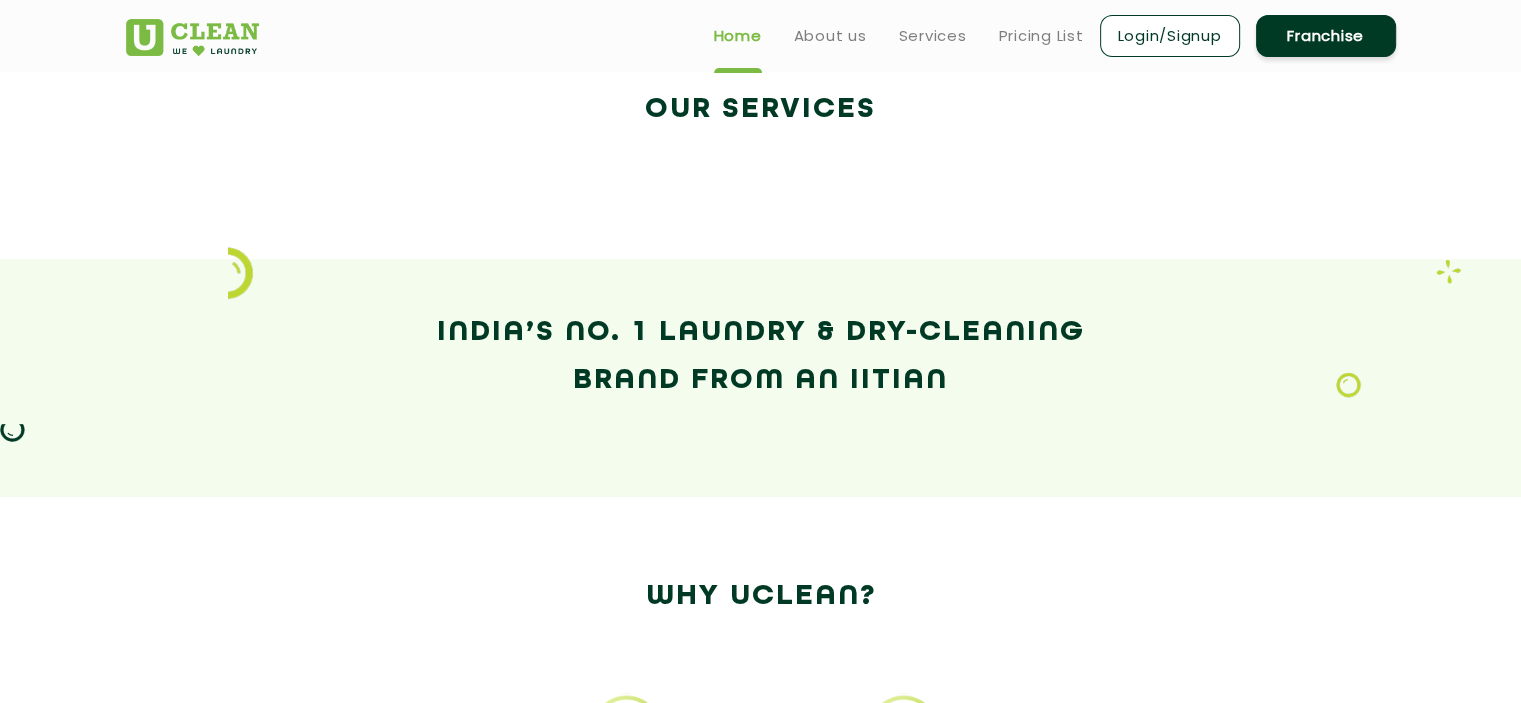 scroll, scrollTop: 0, scrollLeft: 0, axis: both 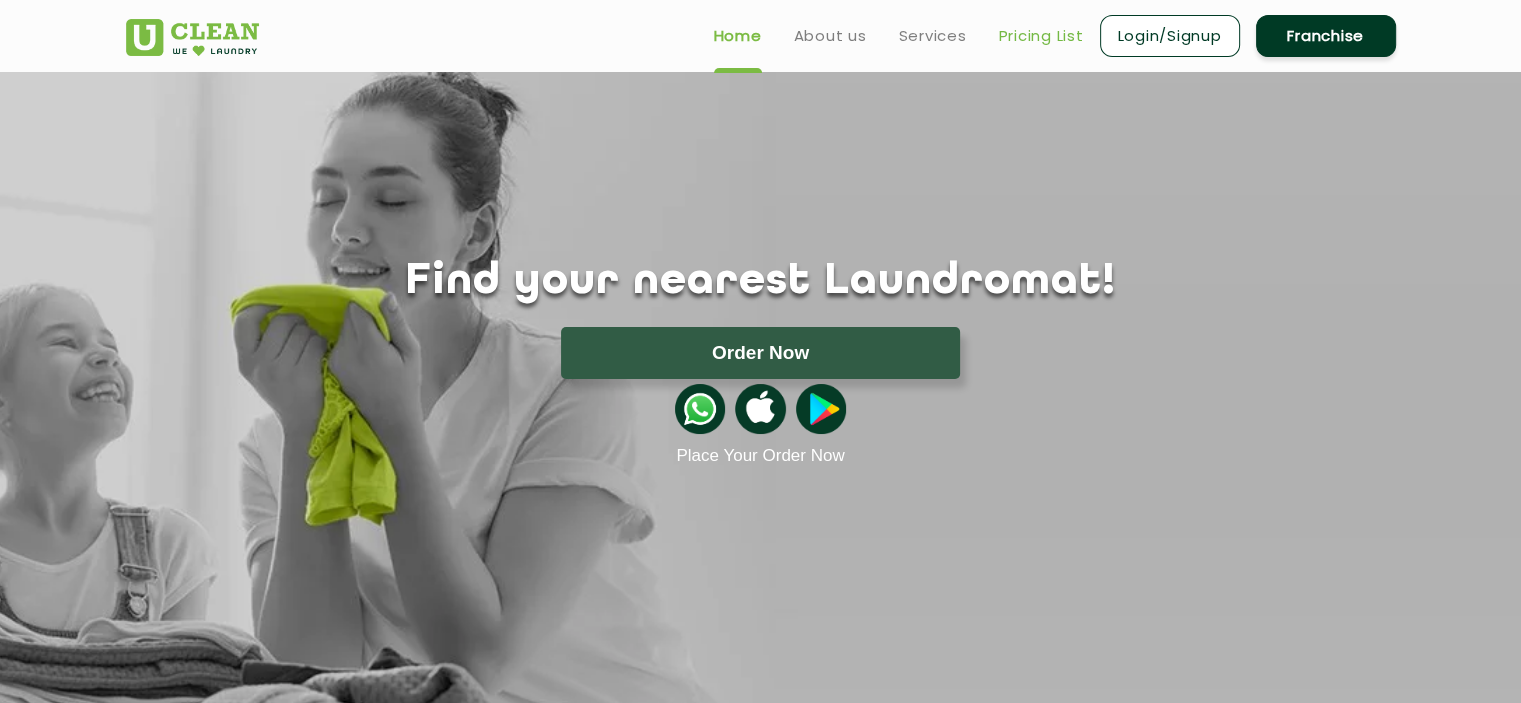 click on "Pricing List" at bounding box center [1041, 36] 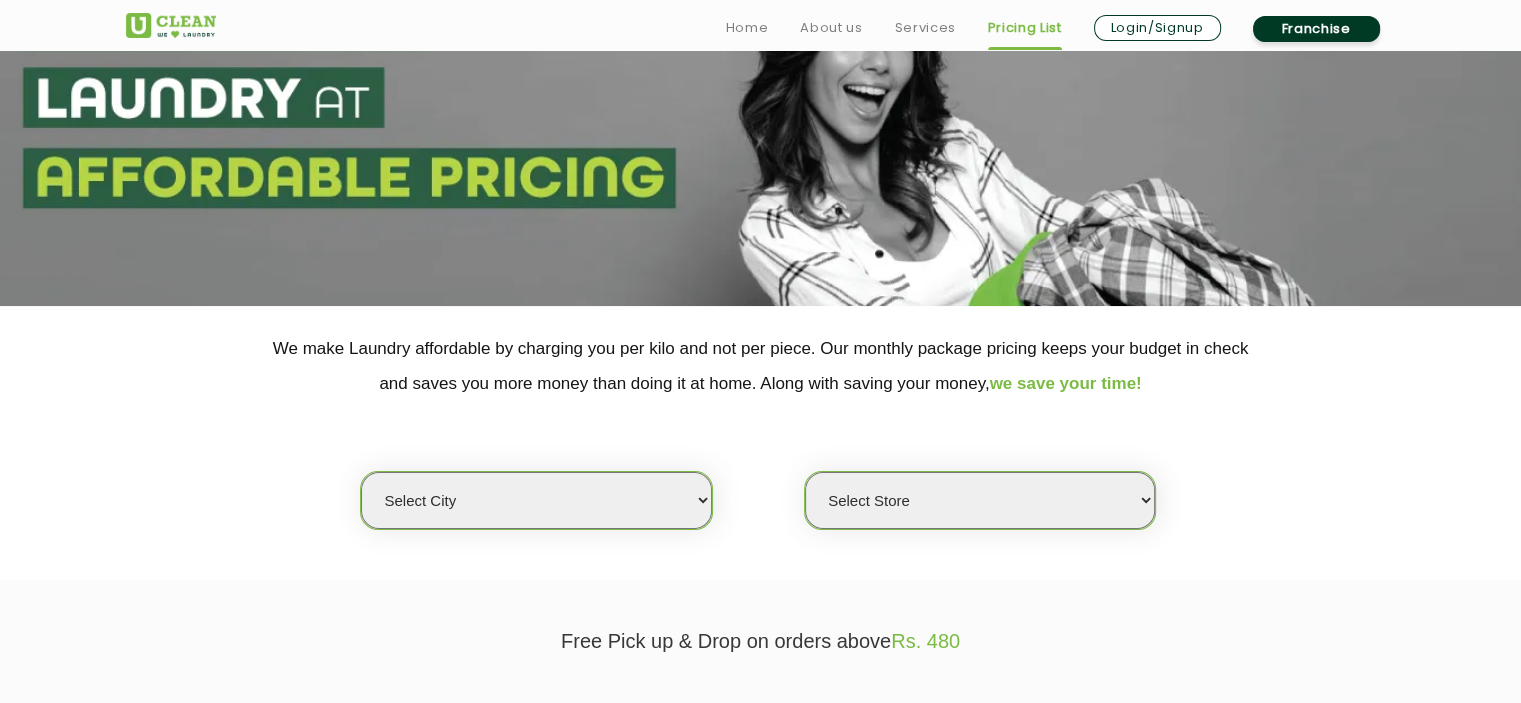 scroll, scrollTop: 163, scrollLeft: 0, axis: vertical 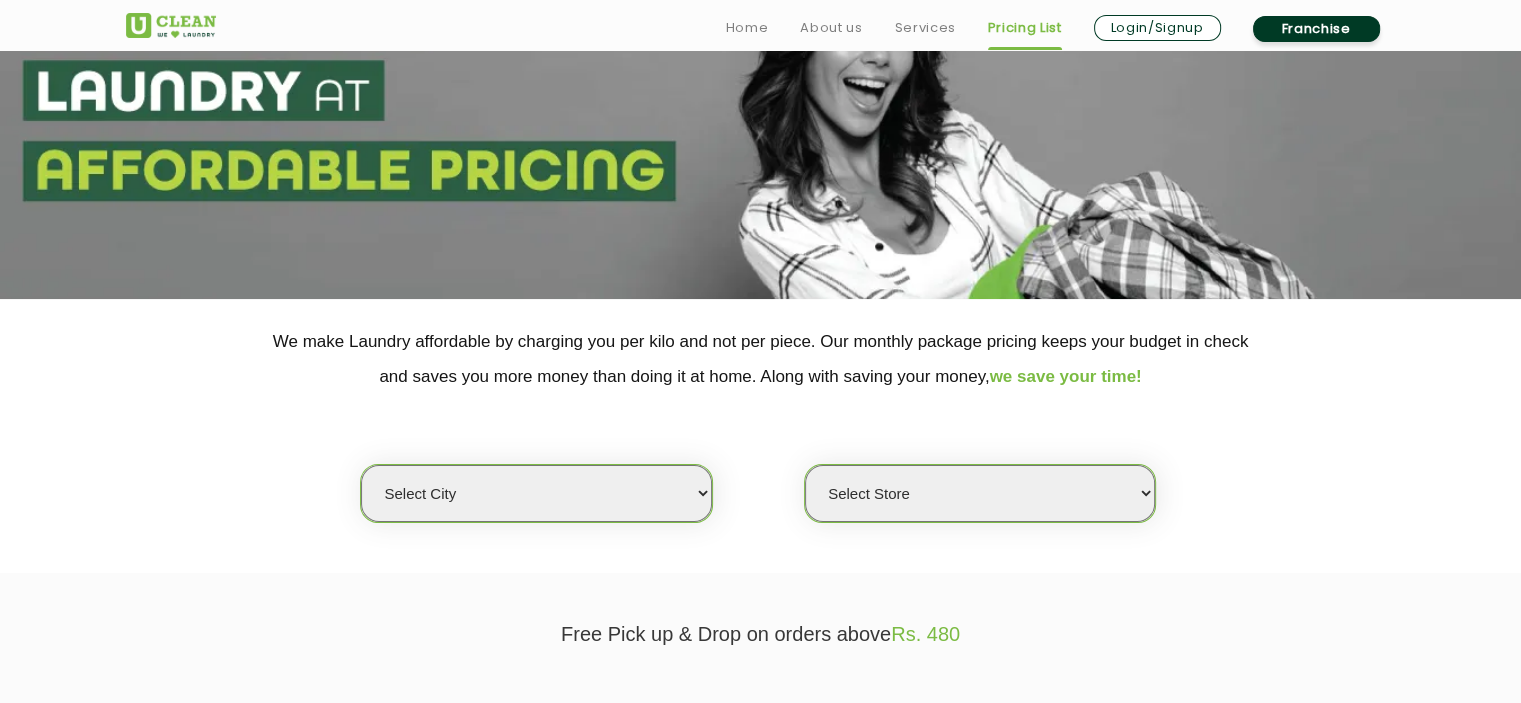 click on "Select city Aalo Agartala Agra Ahmedabad Akola Aligarh Alwar - UClean Select Amravati Aurangabad Ayodhya Bahadurgarh Bahraich Baleswar Baramulla Bareilly Barmer Barpeta Bathinda Belgaum Bengaluru Berhampur Bettiah Bhagalpur Bhilwara Bhiwadi Bhopal Bhubaneshwar Bidar Bikaner Bilaspur Bokaro Bongaigaon Chandigarh Chennai Chitrakoot Cochin Coimbatore Cooch Behar Coonoor Daman Danapur Darrang Daudnagar Dehradun Delhi Deoghar Dhanbad Dharwad Dhule Dibrugarh Digboi Dimapur Dindigul Duliajan Ellenabad Erode Faridabad Gandhidham Gandhinagar Garia Ghaziabad Goa Gohana Golaghat Gonda Gorakhpur Gurugram Guwahati Gwalior Haldwani Hamirpur Hanumangarh Haridwar Hingoli Hojai Howrah Hubli Hyderabad Imphal Indore Itanagar Jagdalpur Jagraon Jaipur Jaipur - Select Jammu Jamshedpur Jehanabad Jhansi Jodhpur Jorhat Kaithal Kakinada Kanpur Kargil Karimganj Kathmandu Kharupetia Khopoli Kochi Kohima Kokapet Kokrajhar Kolhapur Kolkata Kota - Select Kotdwar Krishnanagar Kundli Kurnool Latur Leh Longding Lower Subansiri Lucknow Madurai" at bounding box center (536, 493) 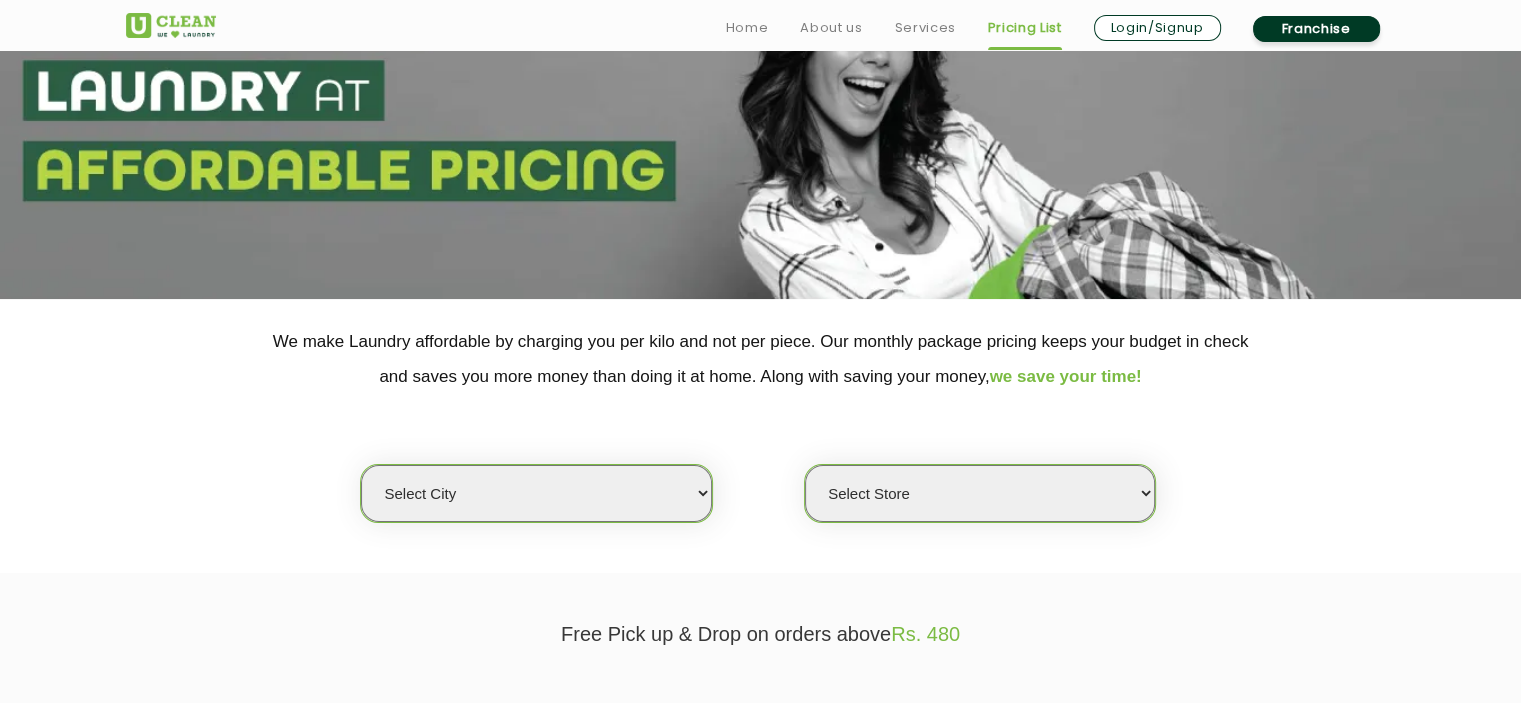 select on "8" 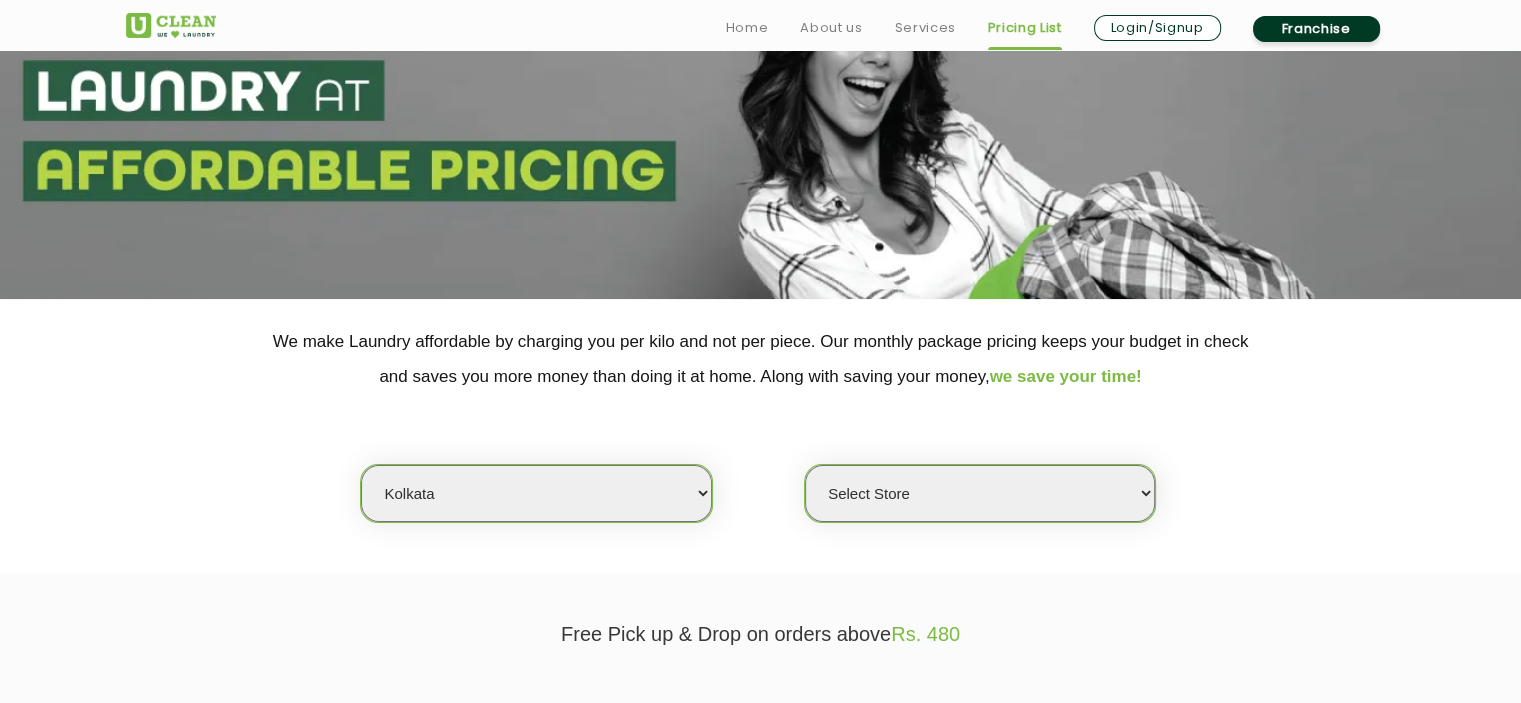 click on "Select city Aalo Agartala Agra Ahmedabad Akola Aligarh Alwar - UClean Select Amravati Aurangabad Ayodhya Bahadurgarh Bahraich Baleswar Baramulla Bareilly Barmer Barpeta Bathinda Belgaum Bengaluru Berhampur Bettiah Bhagalpur Bhilwara Bhiwadi Bhopal Bhubaneshwar Bidar Bikaner Bilaspur Bokaro Bongaigaon Chandigarh Chennai Chitrakoot Cochin Coimbatore Cooch Behar Coonoor Daman Danapur Darrang Daudnagar Dehradun Delhi Deoghar Dhanbad Dharwad Dhule Dibrugarh Digboi Dimapur Dindigul Duliajan Ellenabad Erode Faridabad Gandhidham Gandhinagar Garia Ghaziabad Goa Gohana Golaghat Gonda Gorakhpur Gurugram Guwahati Gwalior Haldwani Hamirpur Hanumangarh Haridwar Hingoli Hojai Howrah Hubli Hyderabad Imphal Indore Itanagar Jagdalpur Jagraon Jaipur Jaipur - Select Jammu Jamshedpur Jehanabad Jhansi Jodhpur Jorhat Kaithal Kakinada Kanpur Kargil Karimganj Kathmandu Kharupetia Khopoli Kochi Kohima Kokapet Kokrajhar Kolhapur Kolkata Kota - Select Kotdwar Krishnanagar Kundli Kurnool Latur Leh Longding Lower Subansiri Lucknow Madurai" at bounding box center (536, 493) 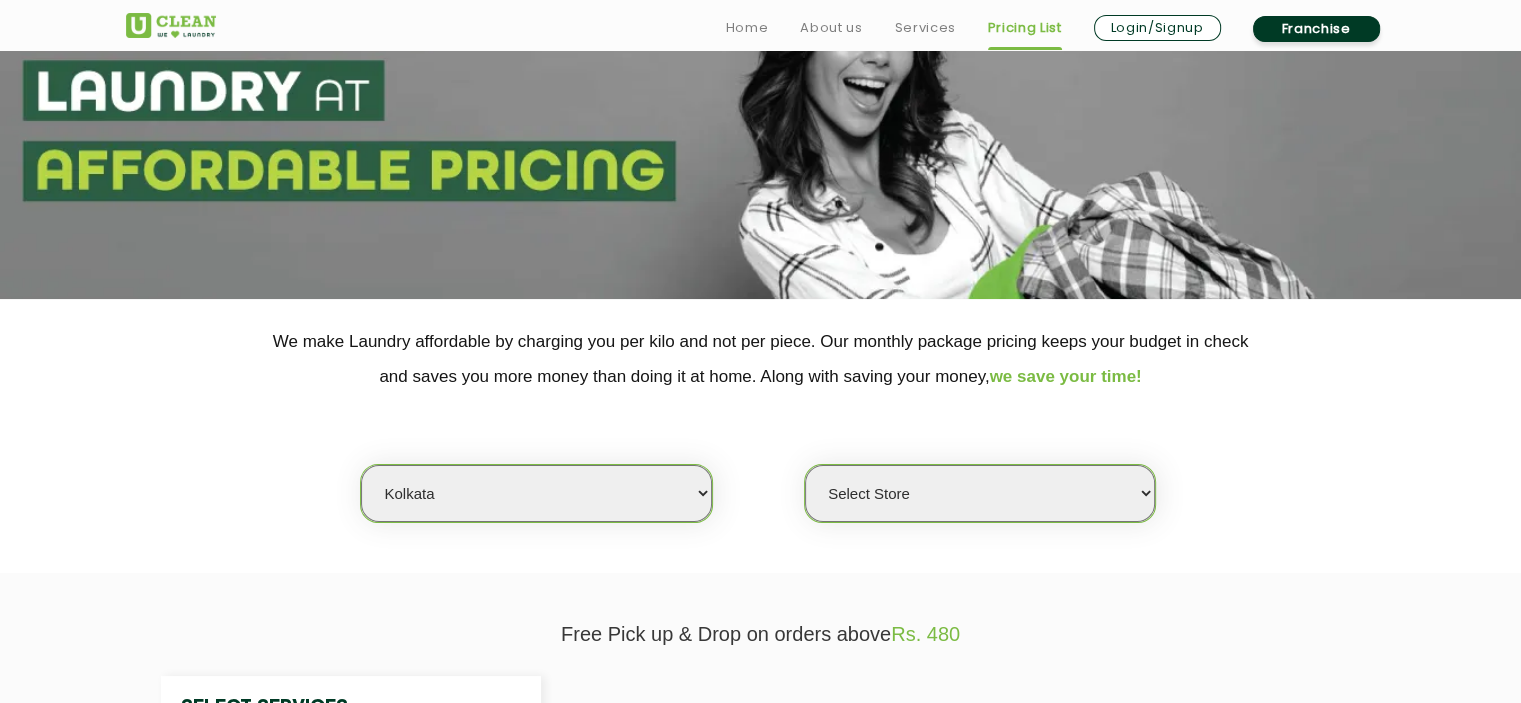 select on "0" 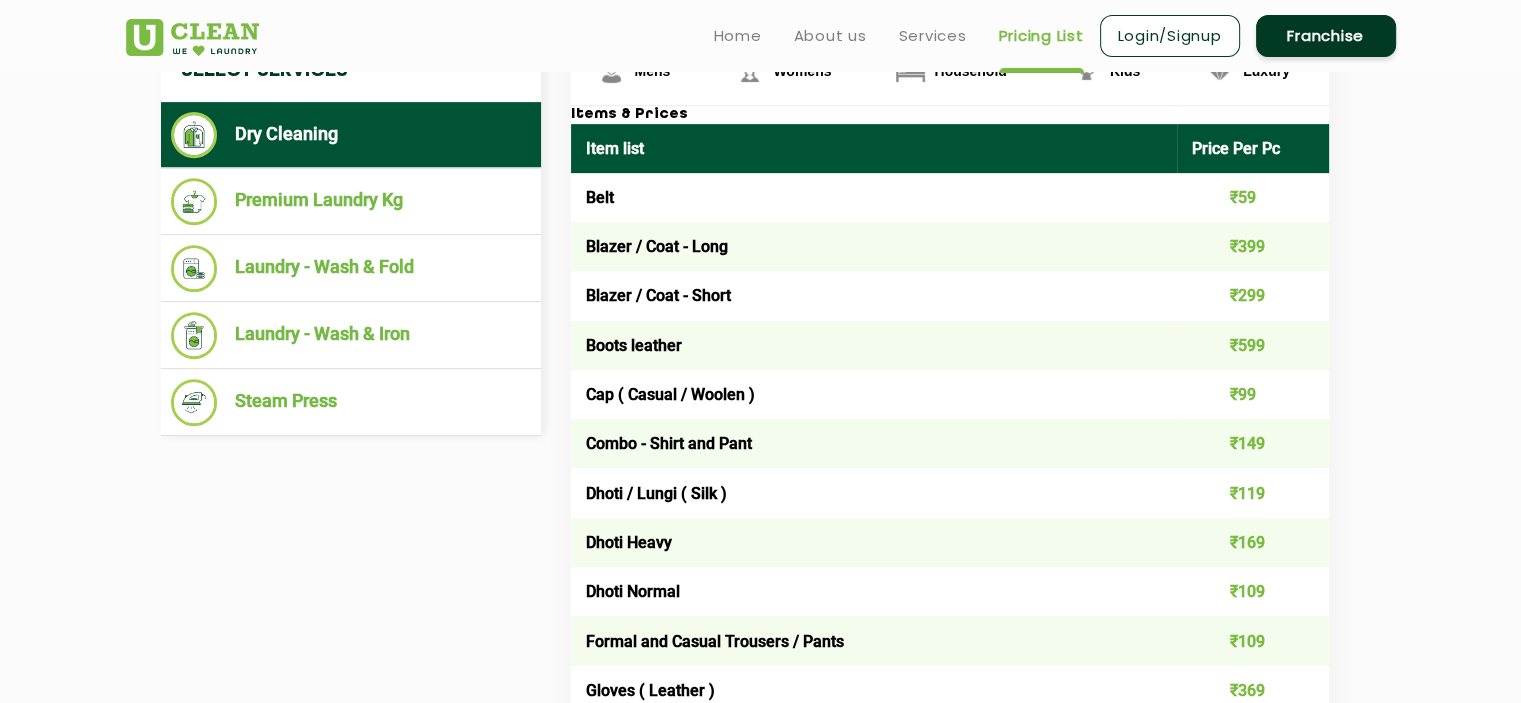 scroll, scrollTop: 787, scrollLeft: 0, axis: vertical 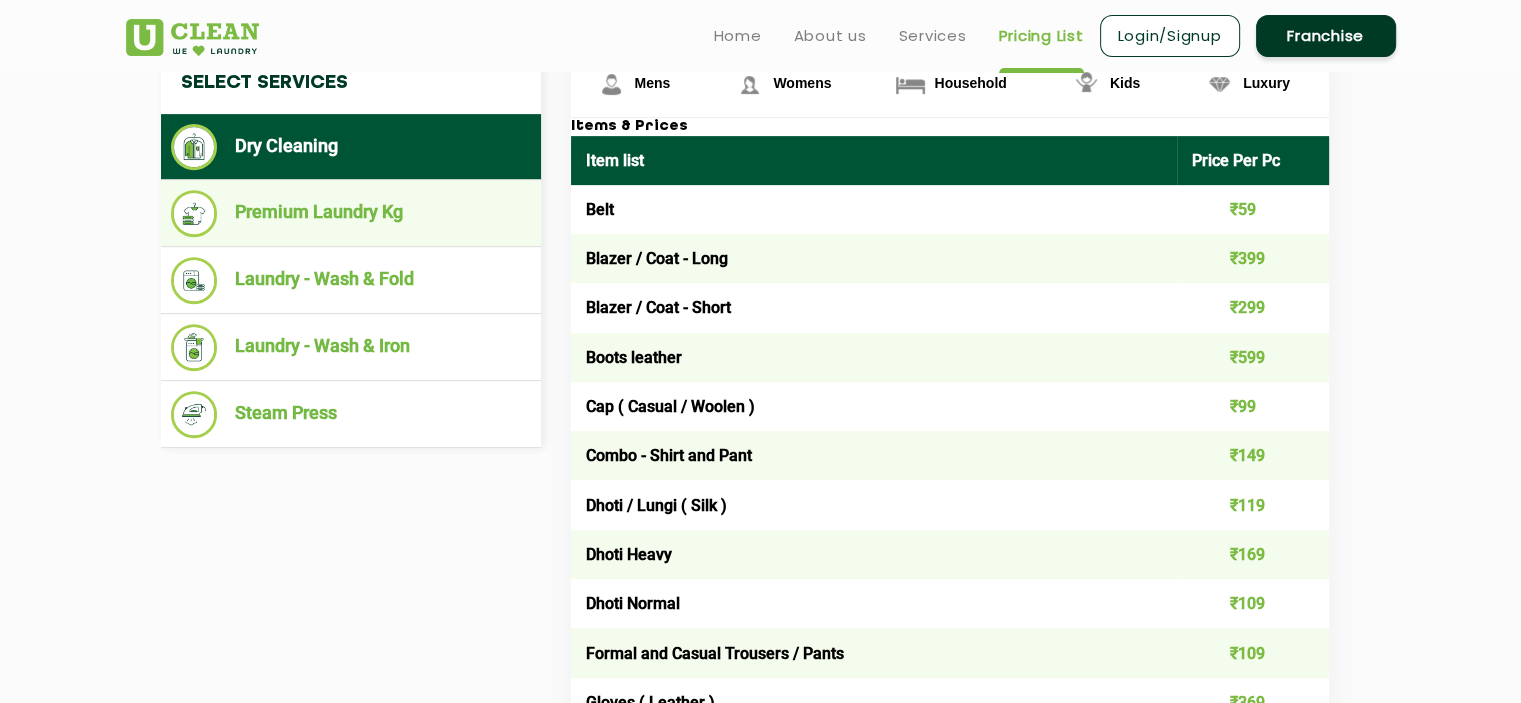 click on "Premium Laundry Kg" at bounding box center [351, 213] 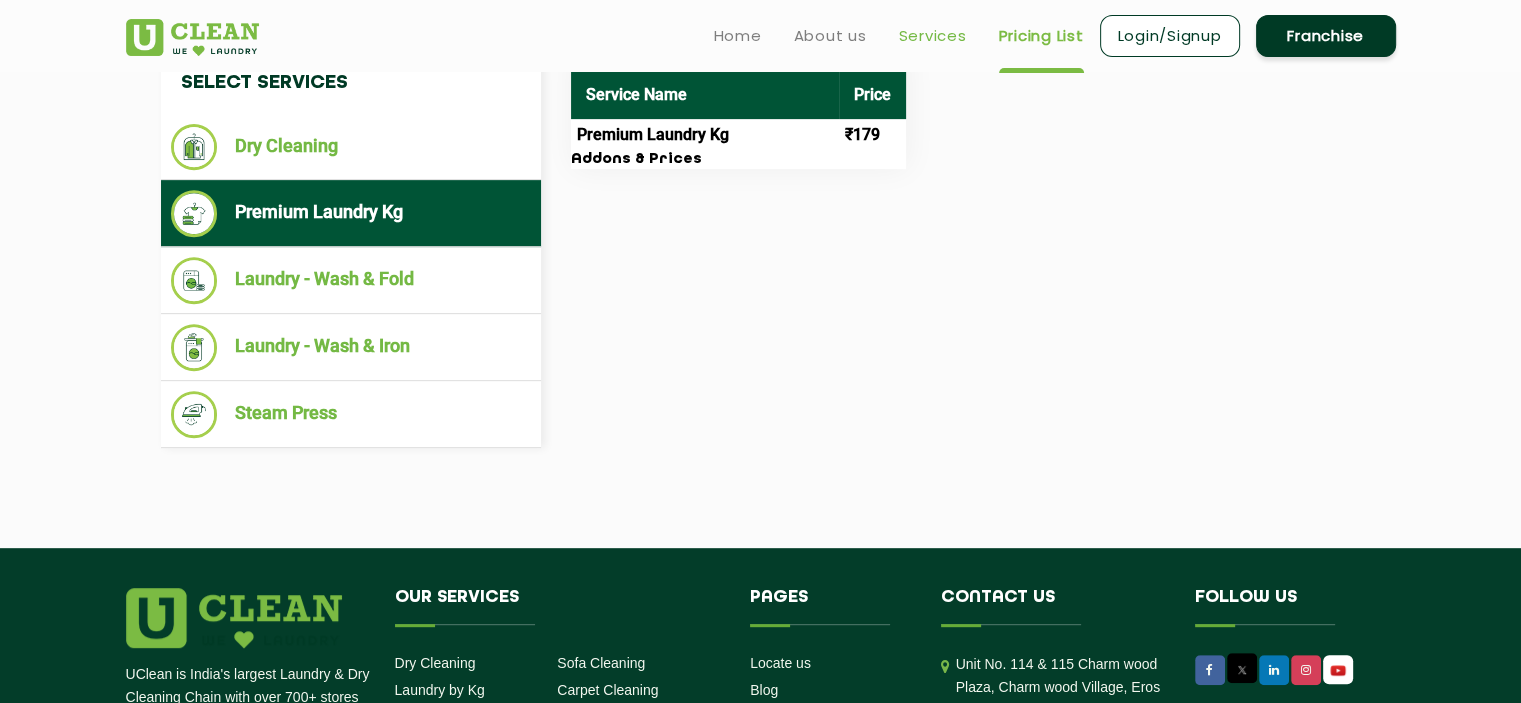 click on "Services" at bounding box center (933, 36) 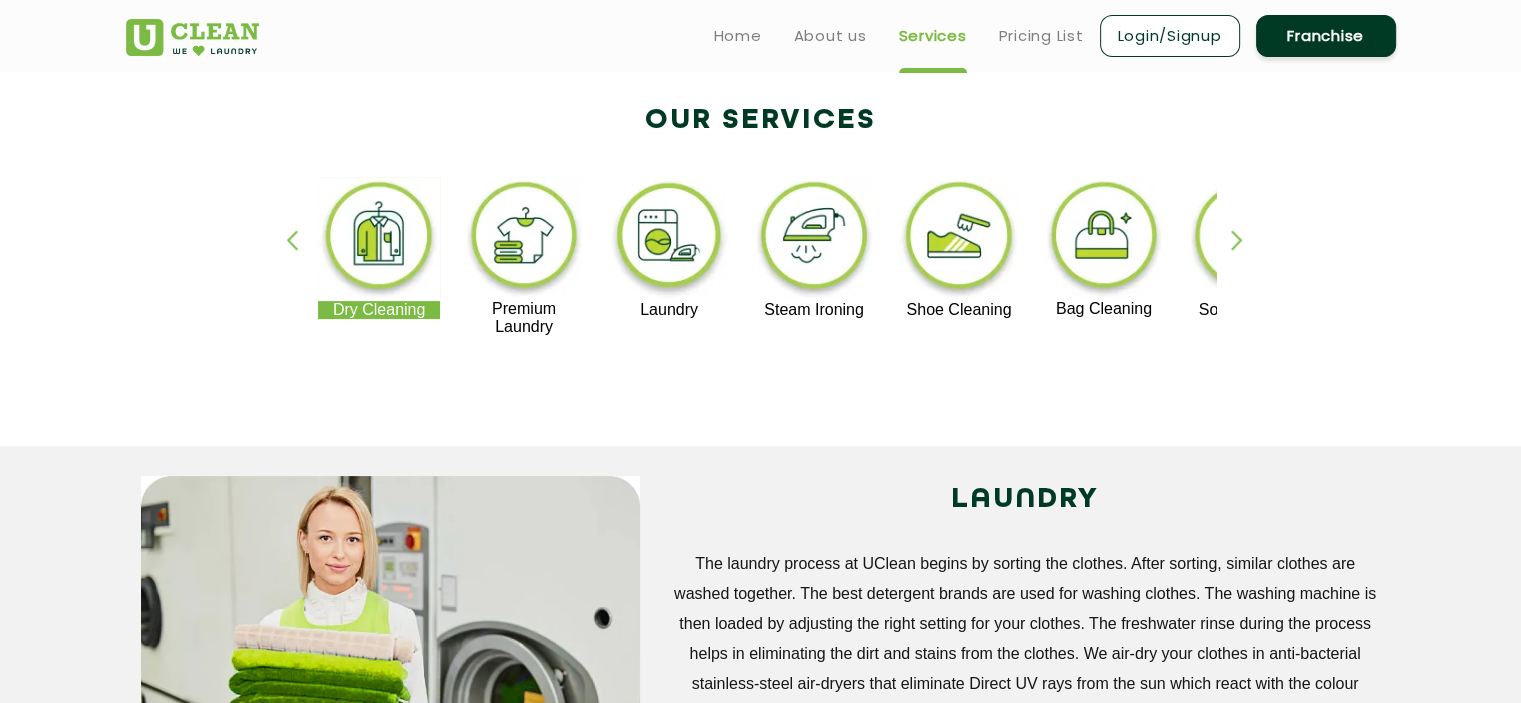 scroll, scrollTop: 0, scrollLeft: 0, axis: both 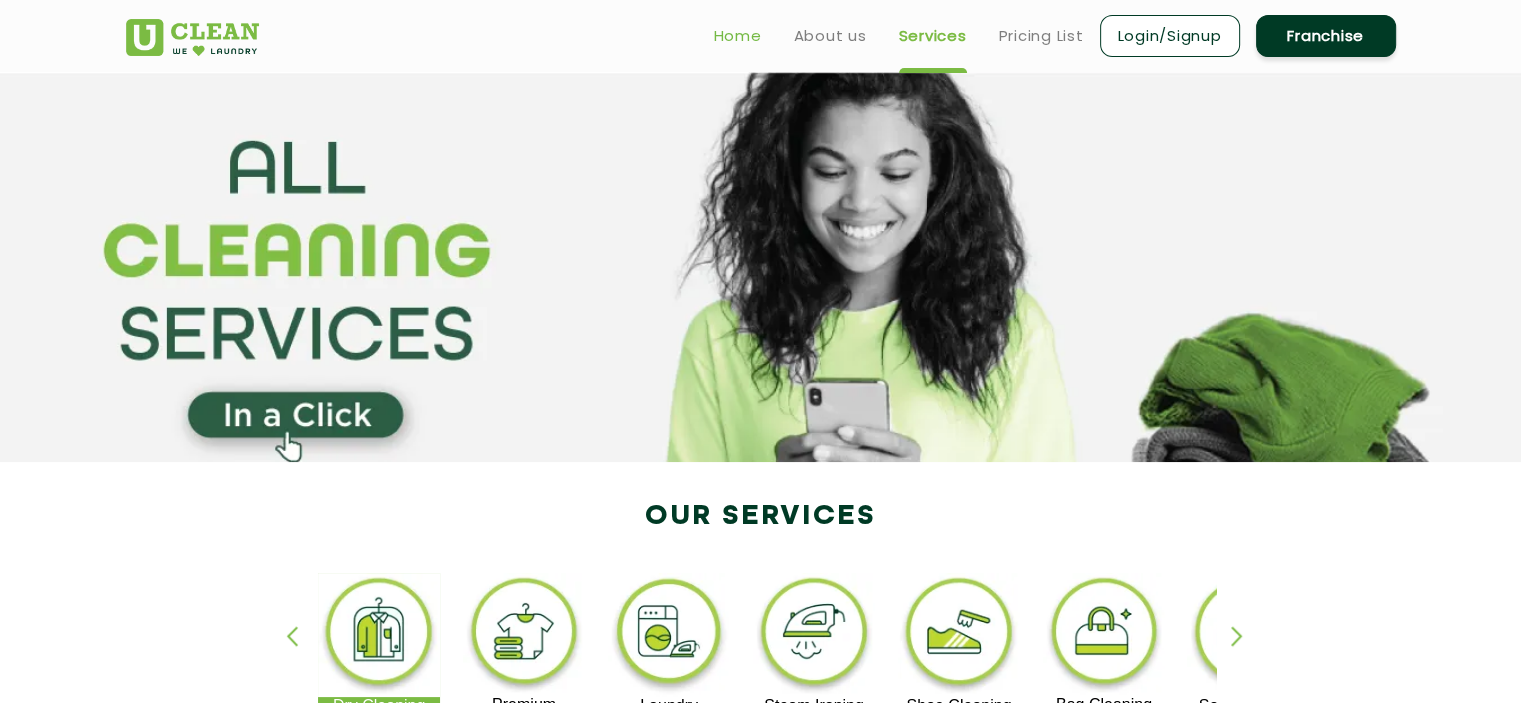click on "Home" at bounding box center [738, 36] 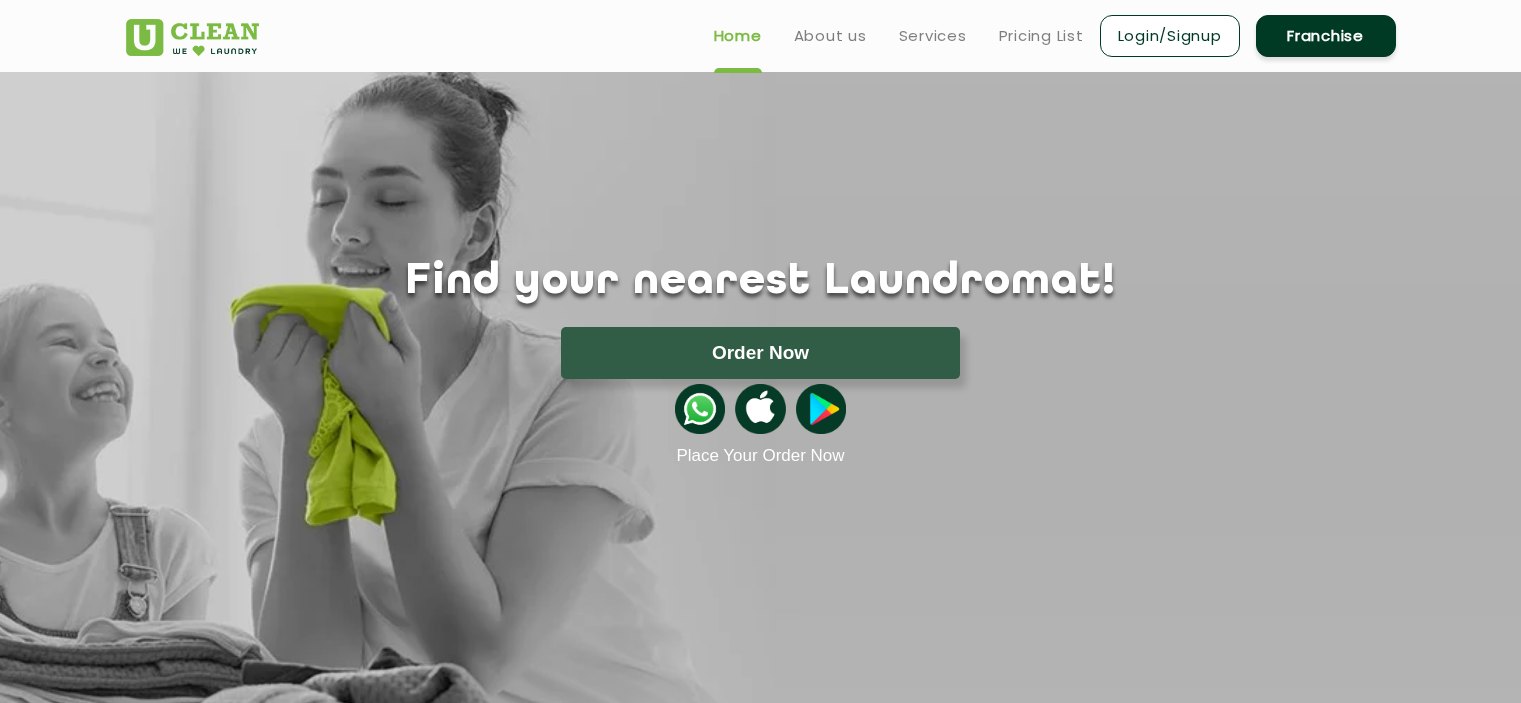 scroll, scrollTop: 0, scrollLeft: 0, axis: both 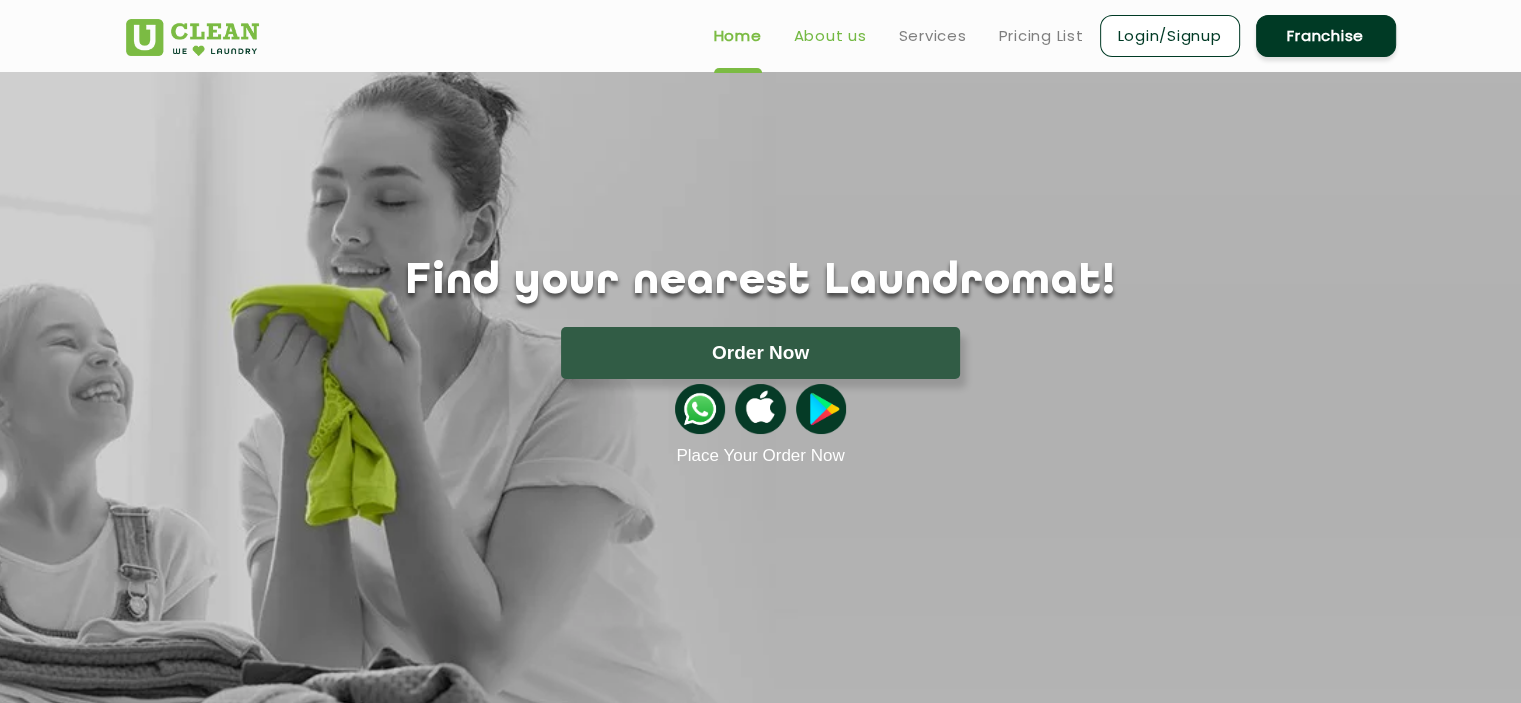 click on "About us" at bounding box center (830, 36) 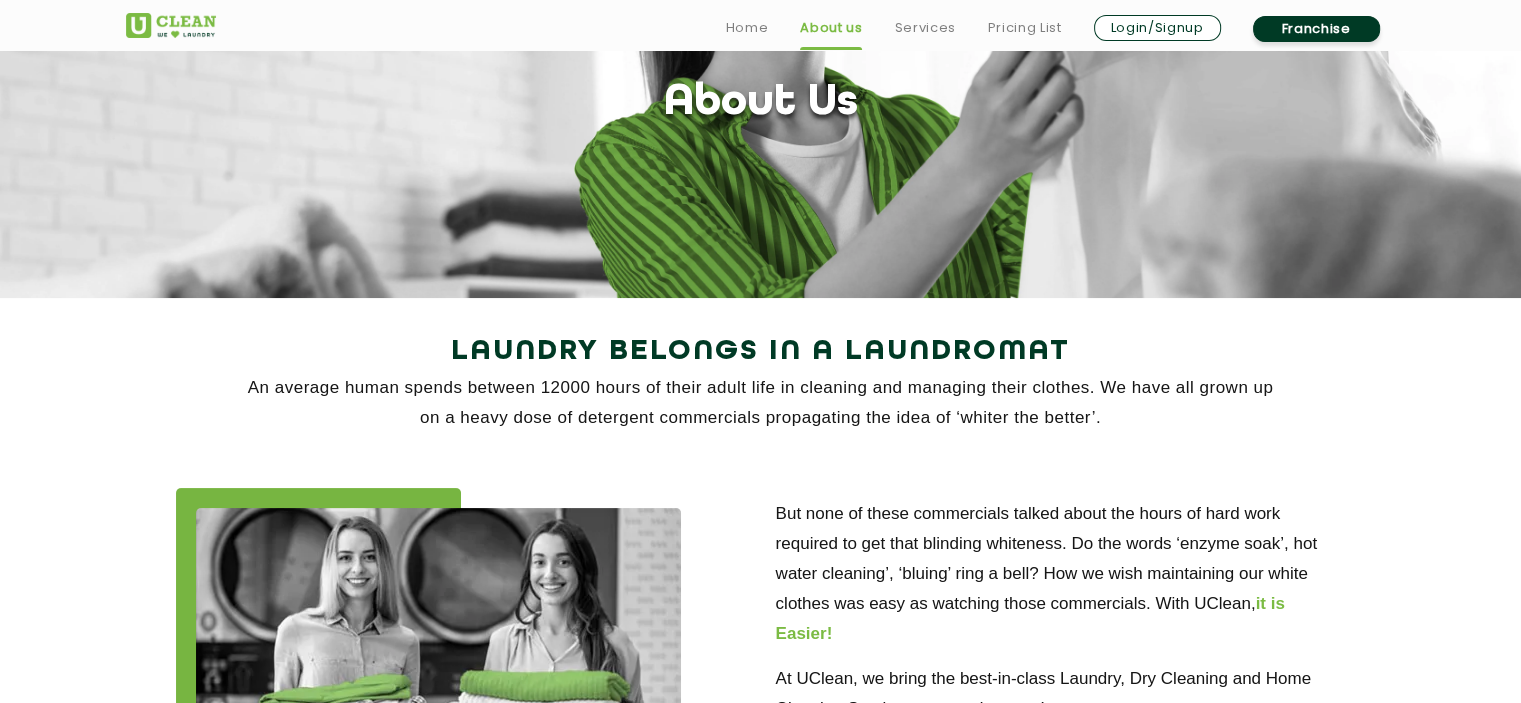 scroll, scrollTop: 65, scrollLeft: 0, axis: vertical 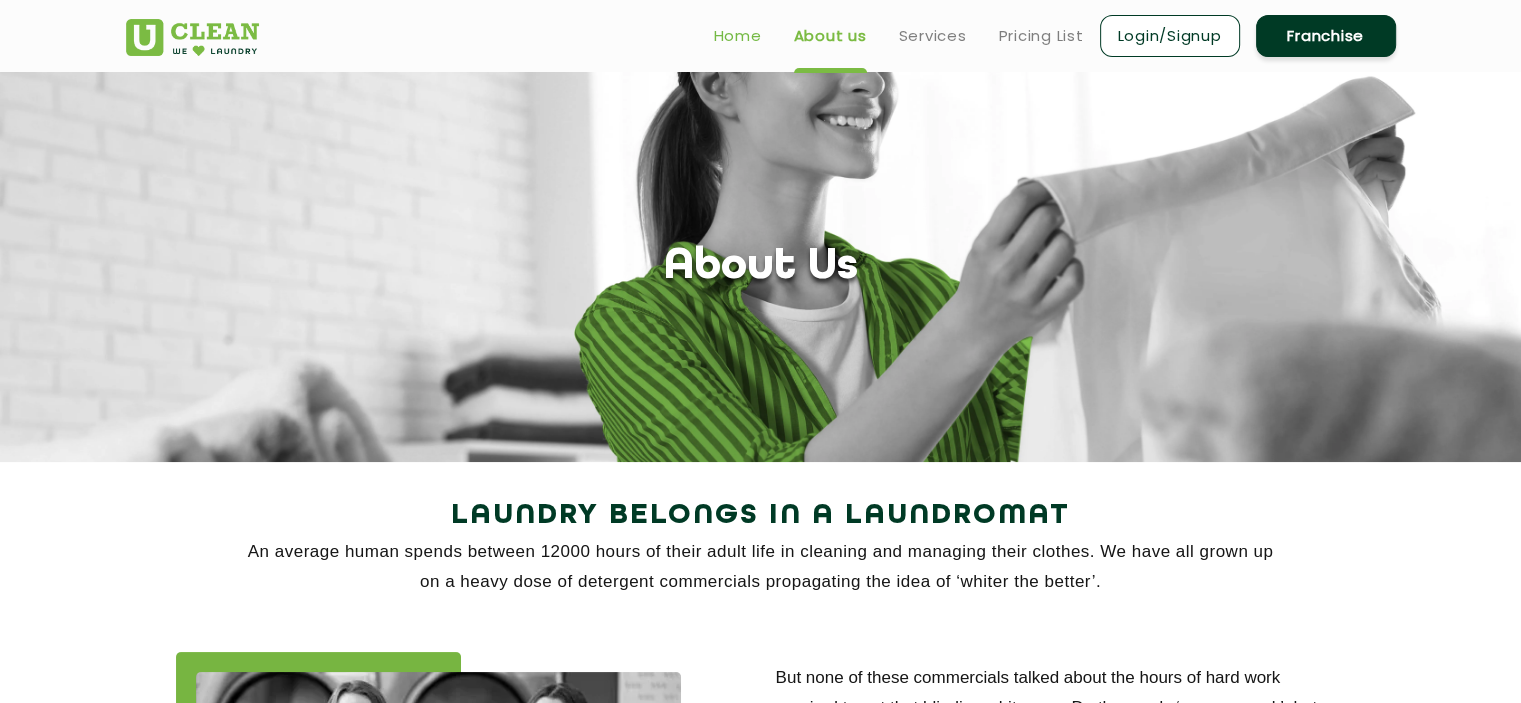 click on "Home" at bounding box center [738, 36] 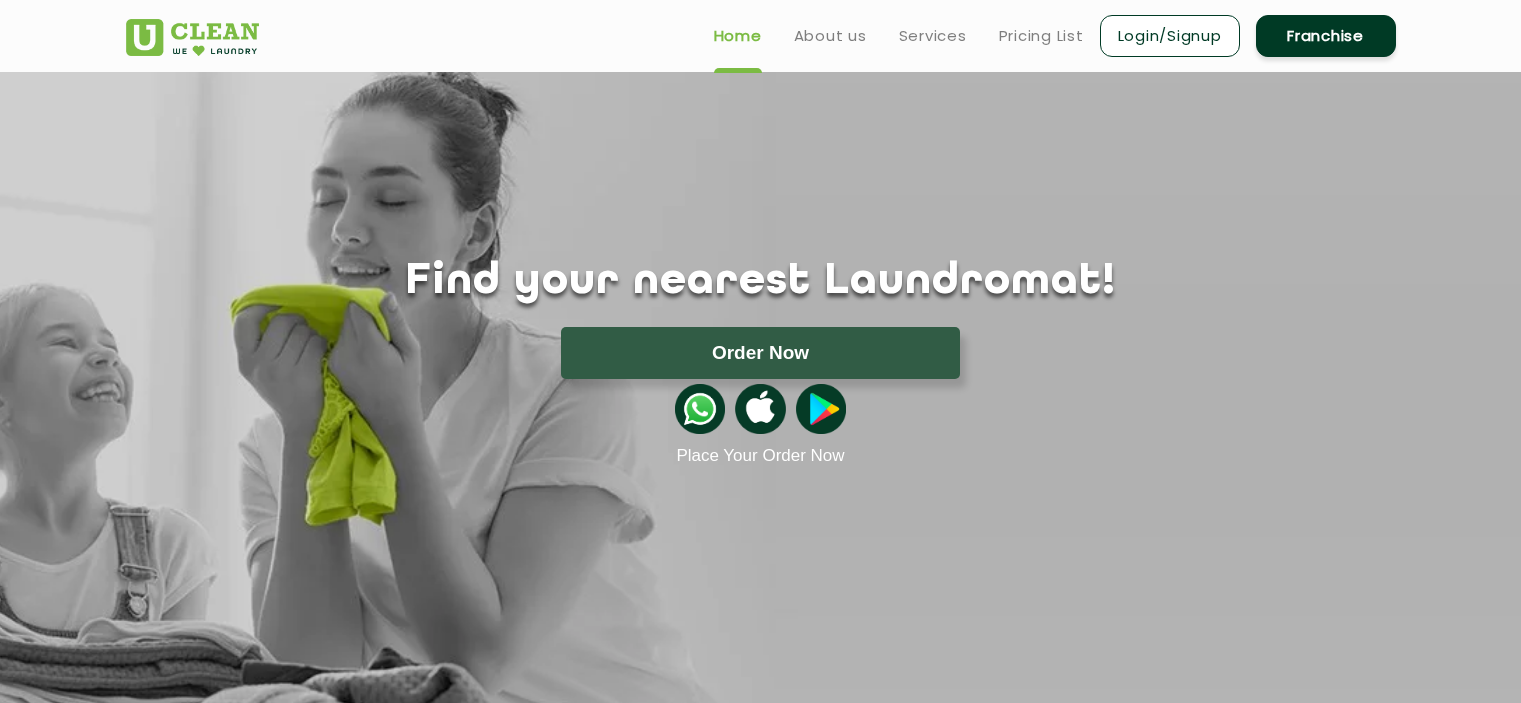 scroll, scrollTop: 0, scrollLeft: 0, axis: both 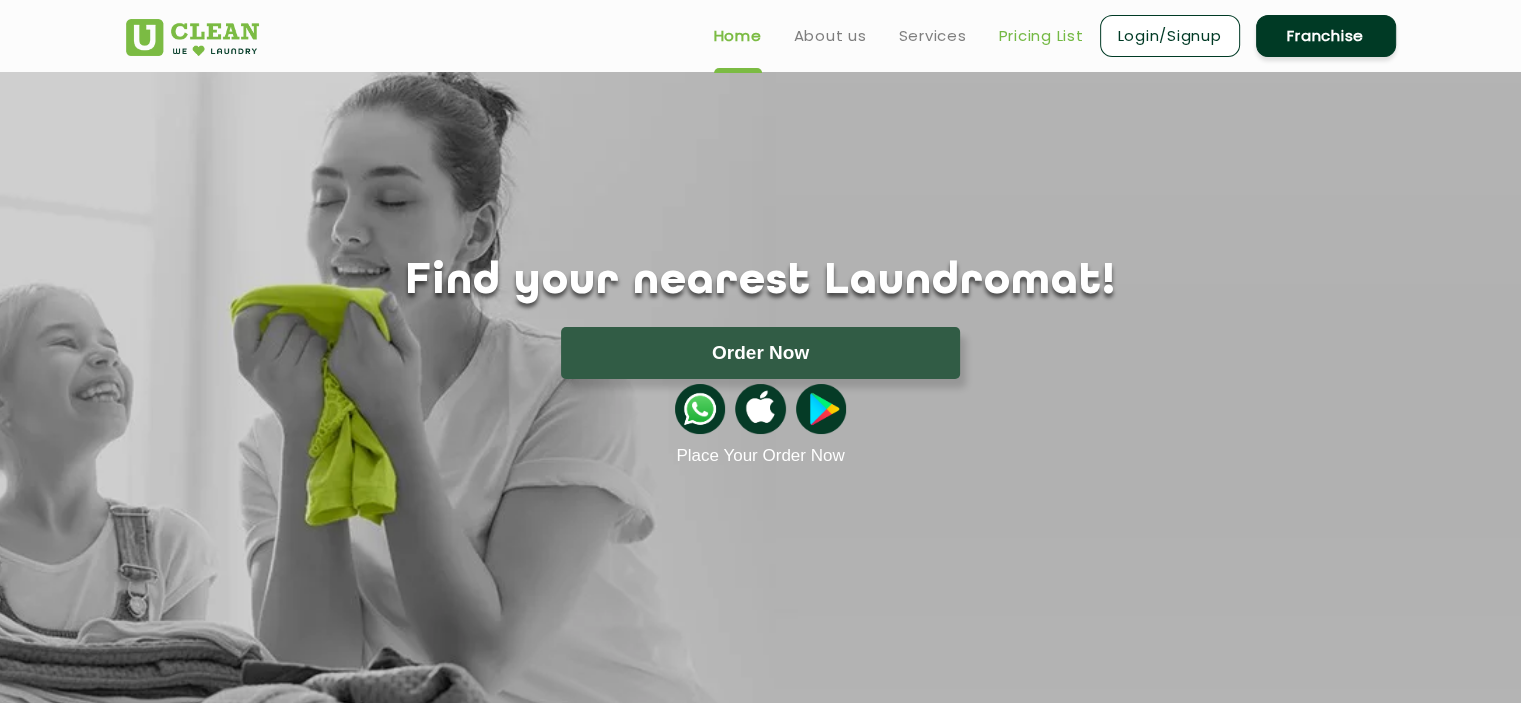 click on "Pricing List" at bounding box center (1041, 36) 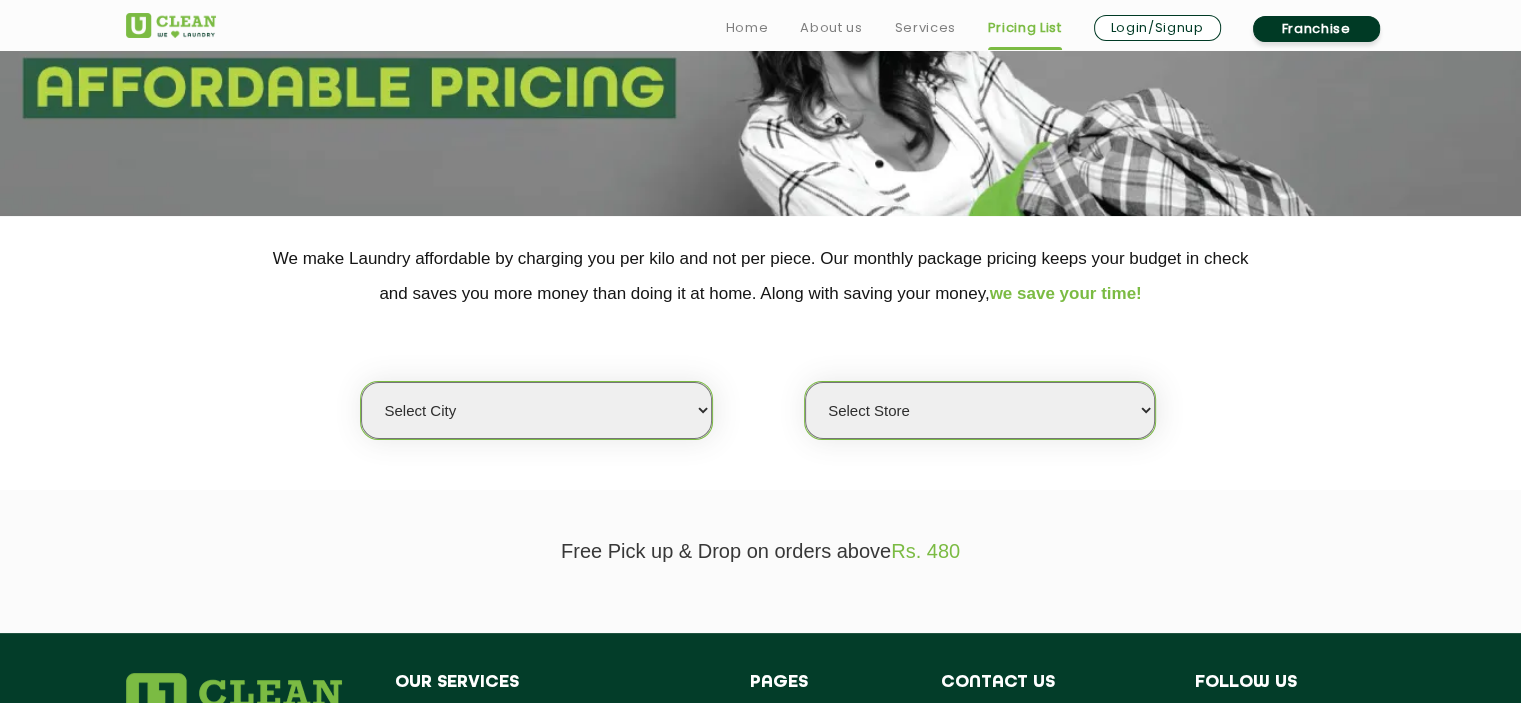 scroll, scrollTop: 249, scrollLeft: 0, axis: vertical 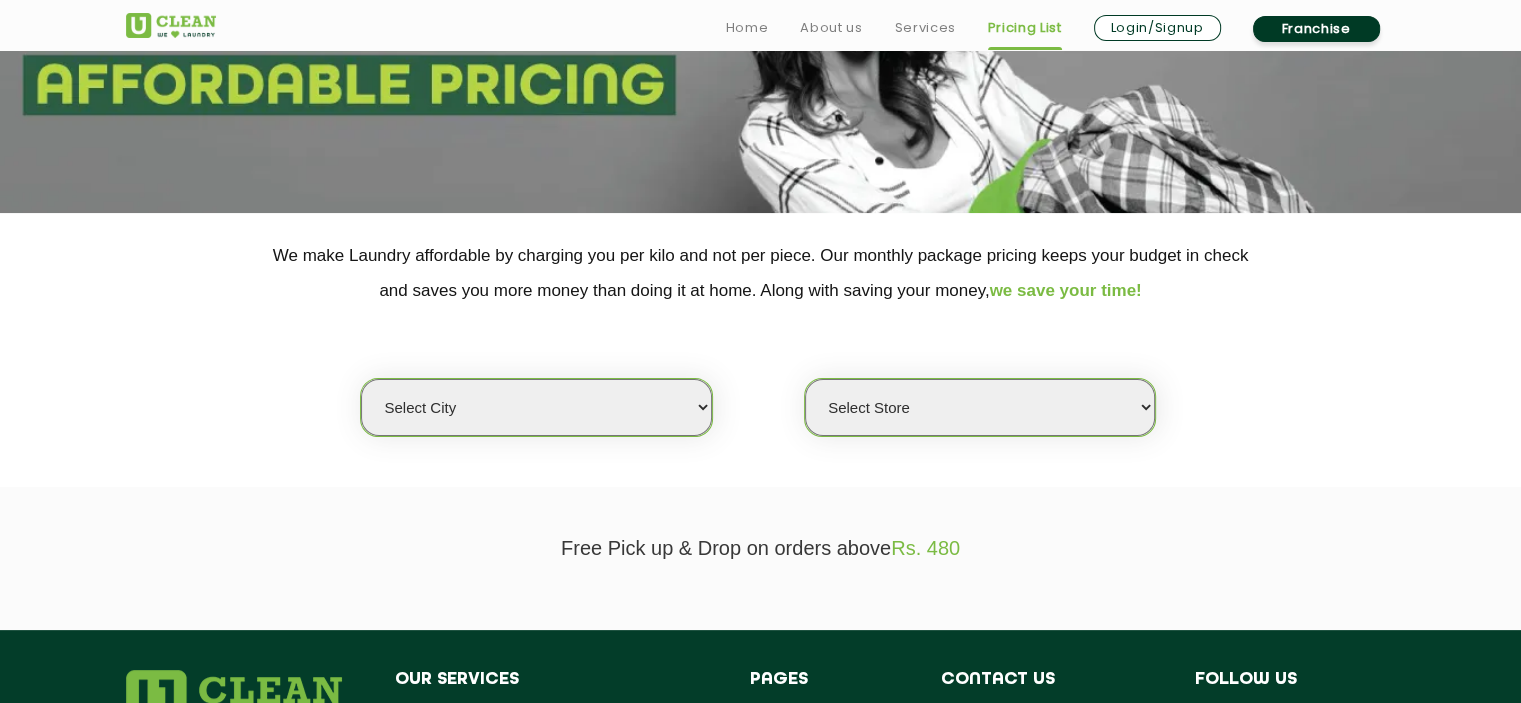 click on "Select city Aalo Agartala Agra Ahmedabad Akola Aligarh Alwar - UClean Select Amravati Aurangabad Ayodhya Bahadurgarh Bahraich Baleswar Baramulla Bareilly Barmer Barpeta Bathinda Belgaum Bengaluru Berhampur Bettiah Bhagalpur Bhilwara Bhiwadi Bhopal Bhubaneshwar Bidar Bikaner Bilaspur Bokaro Bongaigaon Chandigarh Chennai Chitrakoot Cochin Coimbatore Cooch Behar Coonoor Daman Danapur Darrang Daudnagar Dehradun Delhi Deoghar Dhanbad Dharwad Dhule Dibrugarh Digboi Dimapur Dindigul Duliajan Ellenabad Erode Faridabad Gandhidham Gandhinagar Garia Ghaziabad Goa Gohana Golaghat Gonda Gorakhpur Gurugram Guwahati Gwalior Haldwani Hamirpur Hanumangarh Haridwar Hingoli Hojai Howrah Hubli Hyderabad Imphal Indore Itanagar Jagdalpur Jagraon Jaipur Jaipur - Select Jammu Jamshedpur Jehanabad Jhansi Jodhpur Jorhat Kaithal Kakinada Kanpur Kargil Karimganj Kathmandu Kharupetia Khopoli Kochi Kohima Kokapet Kokrajhar Kolhapur Kolkata Kota - Select Kotdwar Krishnanagar Kundli Kurnool Latur Leh Longding Lower Subansiri Lucknow Madurai" at bounding box center [536, 407] 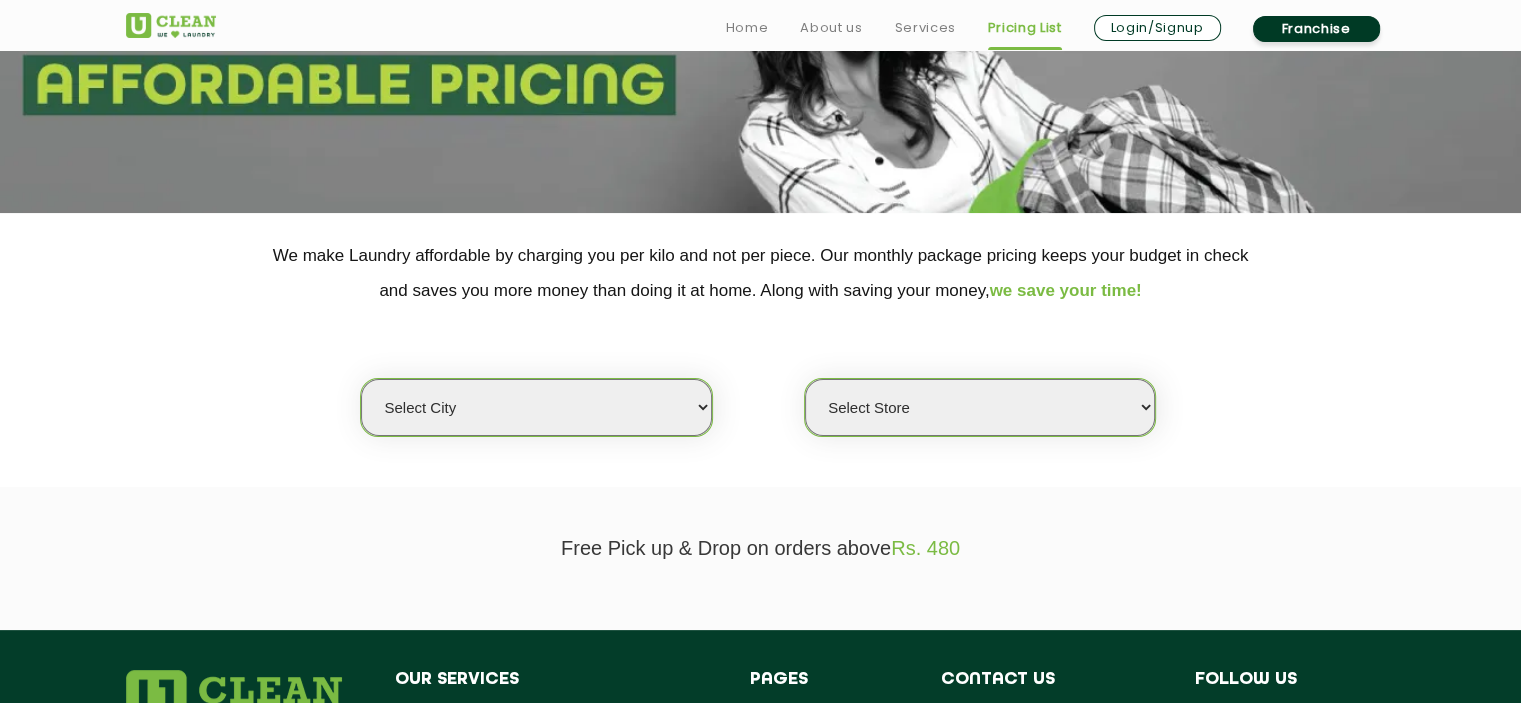 select on "86" 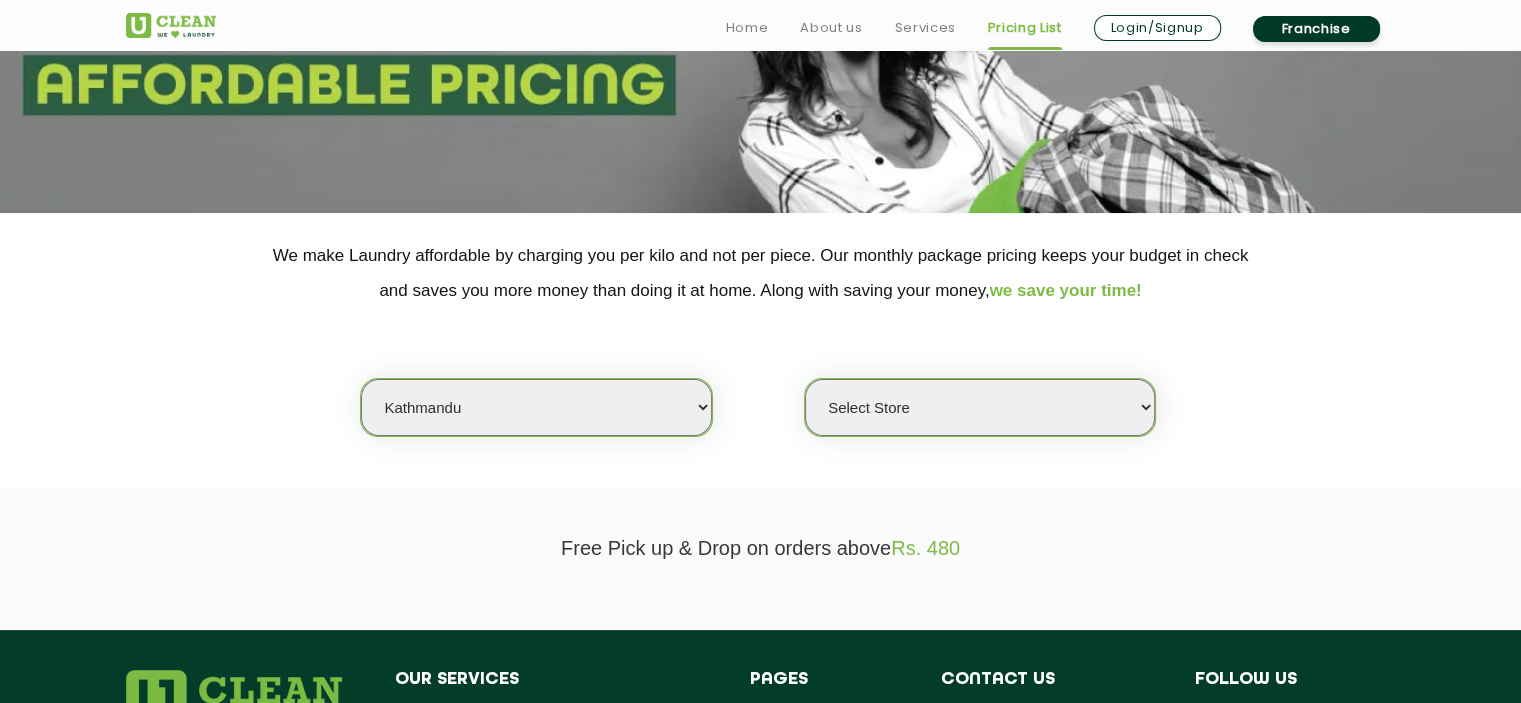 click on "Select city Aalo Agartala Agra Ahmedabad Akola Aligarh Alwar - UClean Select Amravati Aurangabad Ayodhya Bahadurgarh Bahraich Baleswar Baramulla Bareilly Barmer Barpeta Bathinda Belgaum Bengaluru Berhampur Bettiah Bhagalpur Bhilwara Bhiwadi Bhopal Bhubaneshwar Bidar Bikaner Bilaspur Bokaro Bongaigaon Chandigarh Chennai Chitrakoot Cochin Coimbatore Cooch Behar Coonoor Daman Danapur Darrang Daudnagar Dehradun Delhi Deoghar Dhanbad Dharwad Dhule Dibrugarh Digboi Dimapur Dindigul Duliajan Ellenabad Erode Faridabad Gandhidham Gandhinagar Garia Ghaziabad Goa Gohana Golaghat Gonda Gorakhpur Gurugram Guwahati Gwalior Haldwani Hamirpur Hanumangarh Haridwar Hingoli Hojai Howrah Hubli Hyderabad Imphal Indore Itanagar Jagdalpur Jagraon Jaipur Jaipur - Select Jammu Jamshedpur Jehanabad Jhansi Jodhpur Jorhat Kaithal Kakinada Kanpur Kargil Karimganj Kathmandu Kharupetia Khopoli Kochi Kohima Kokapet Kokrajhar Kolhapur Kolkata Kota - Select Kotdwar Krishnanagar Kundli Kurnool Latur Leh Longding Lower Subansiri Lucknow Madurai" at bounding box center [536, 407] 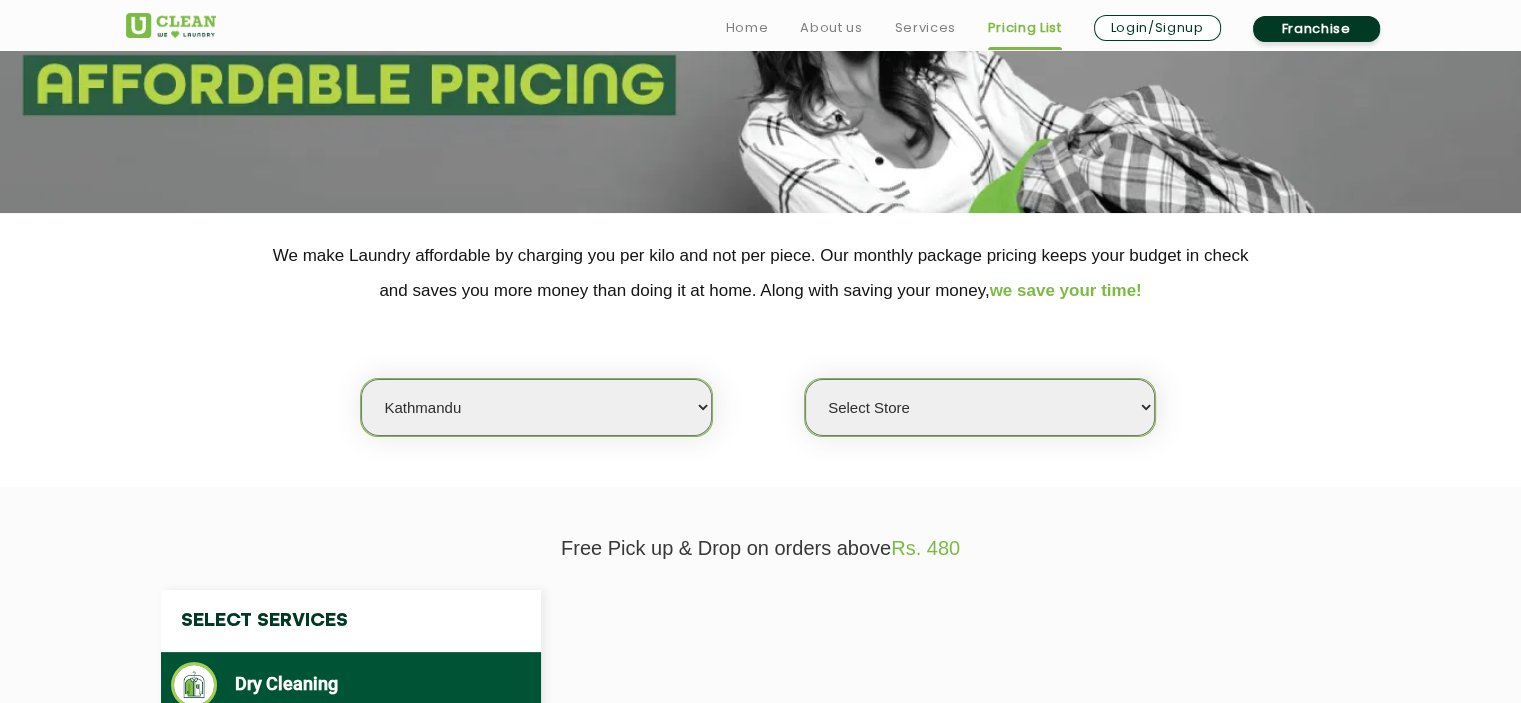 select on "0" 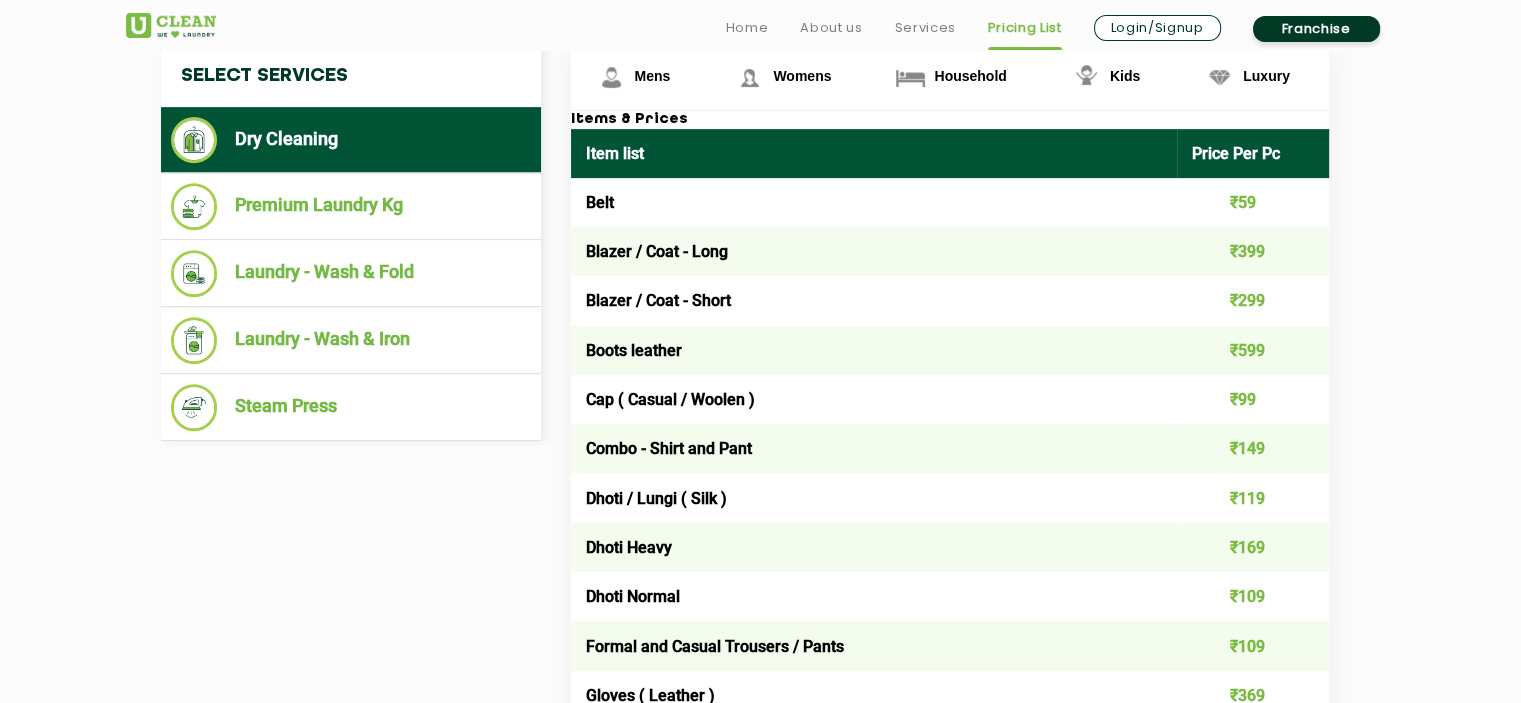scroll, scrollTop: 800, scrollLeft: 0, axis: vertical 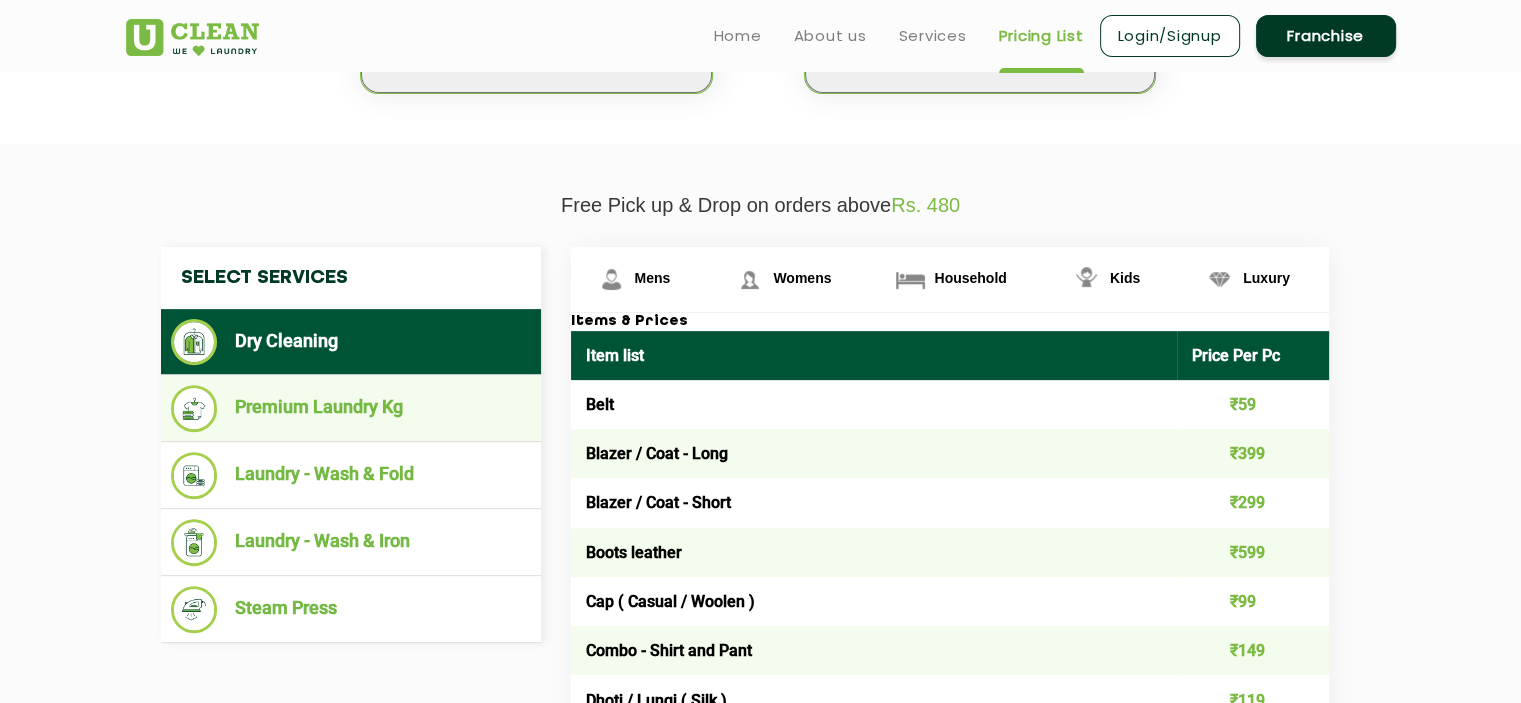 click on "Premium Laundry Kg" at bounding box center [351, 408] 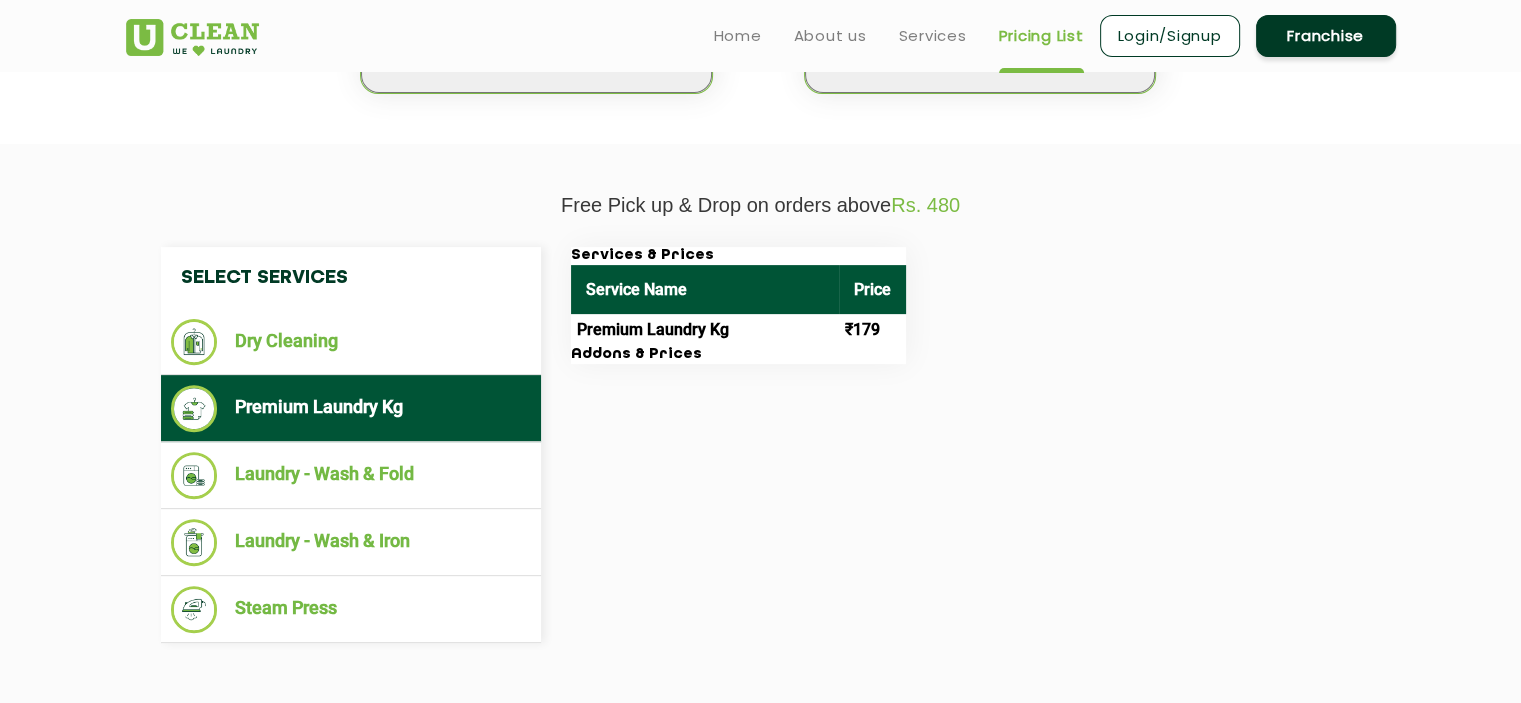 scroll, scrollTop: 0, scrollLeft: 0, axis: both 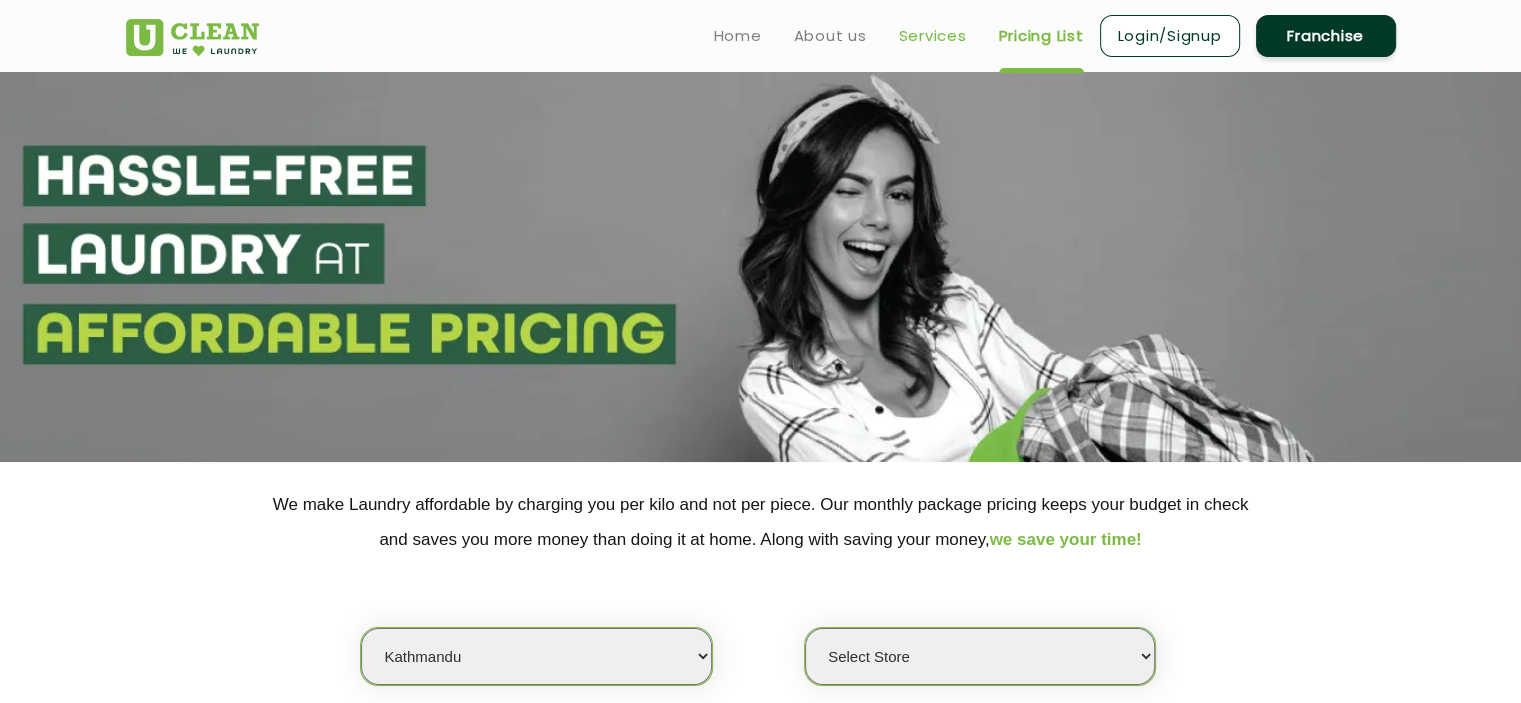 click on "Services" at bounding box center [933, 36] 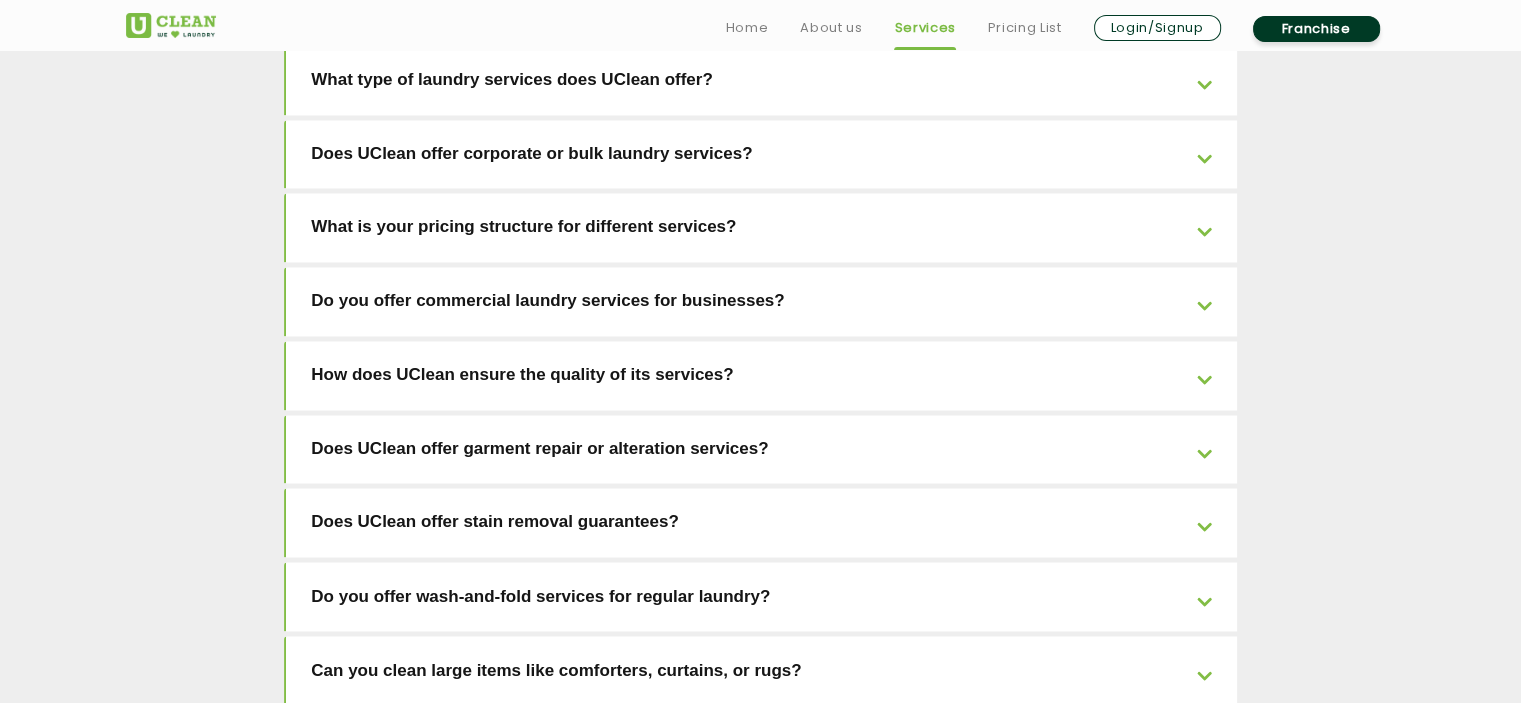 scroll, scrollTop: 3197, scrollLeft: 0, axis: vertical 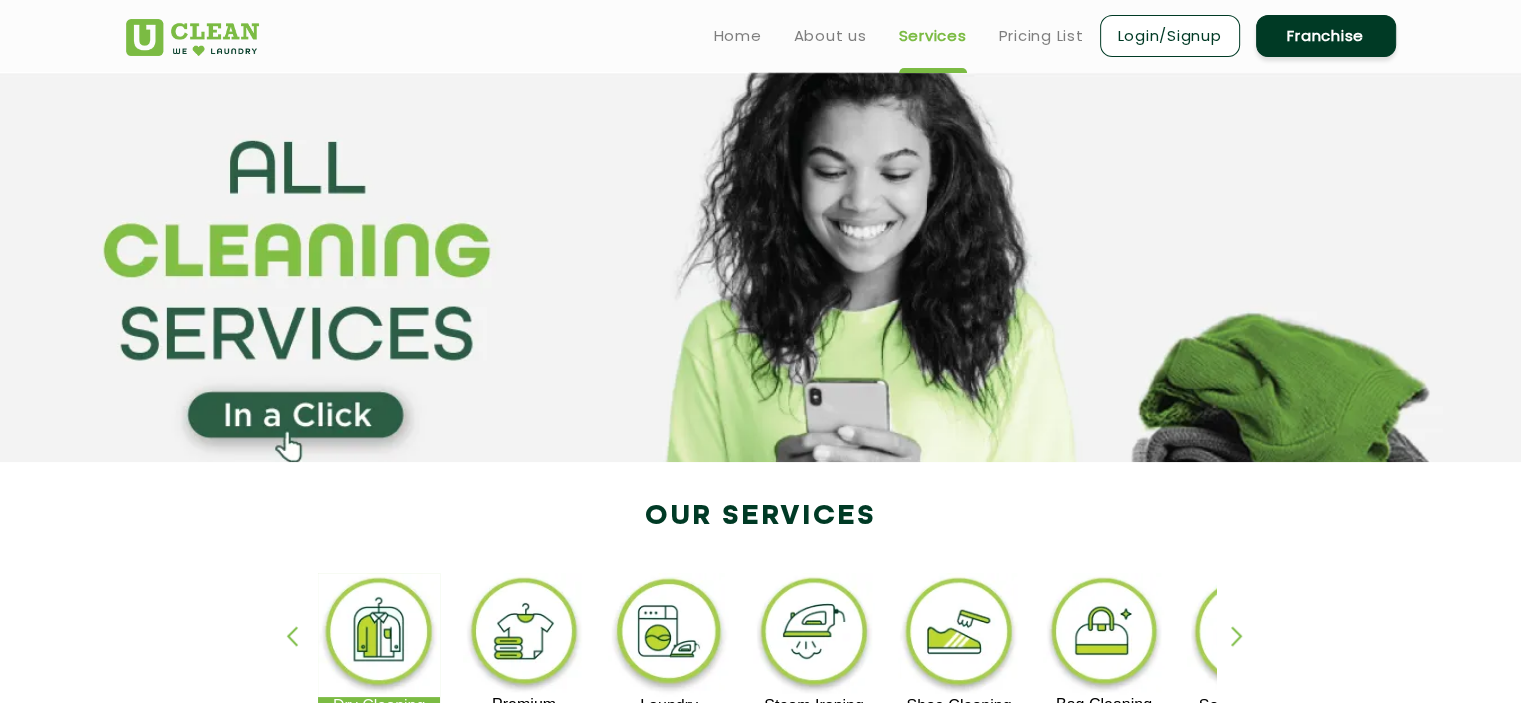 click on "Home  About us Services  Pricing List Login/Signup Franchise" at bounding box center (1047, 35) 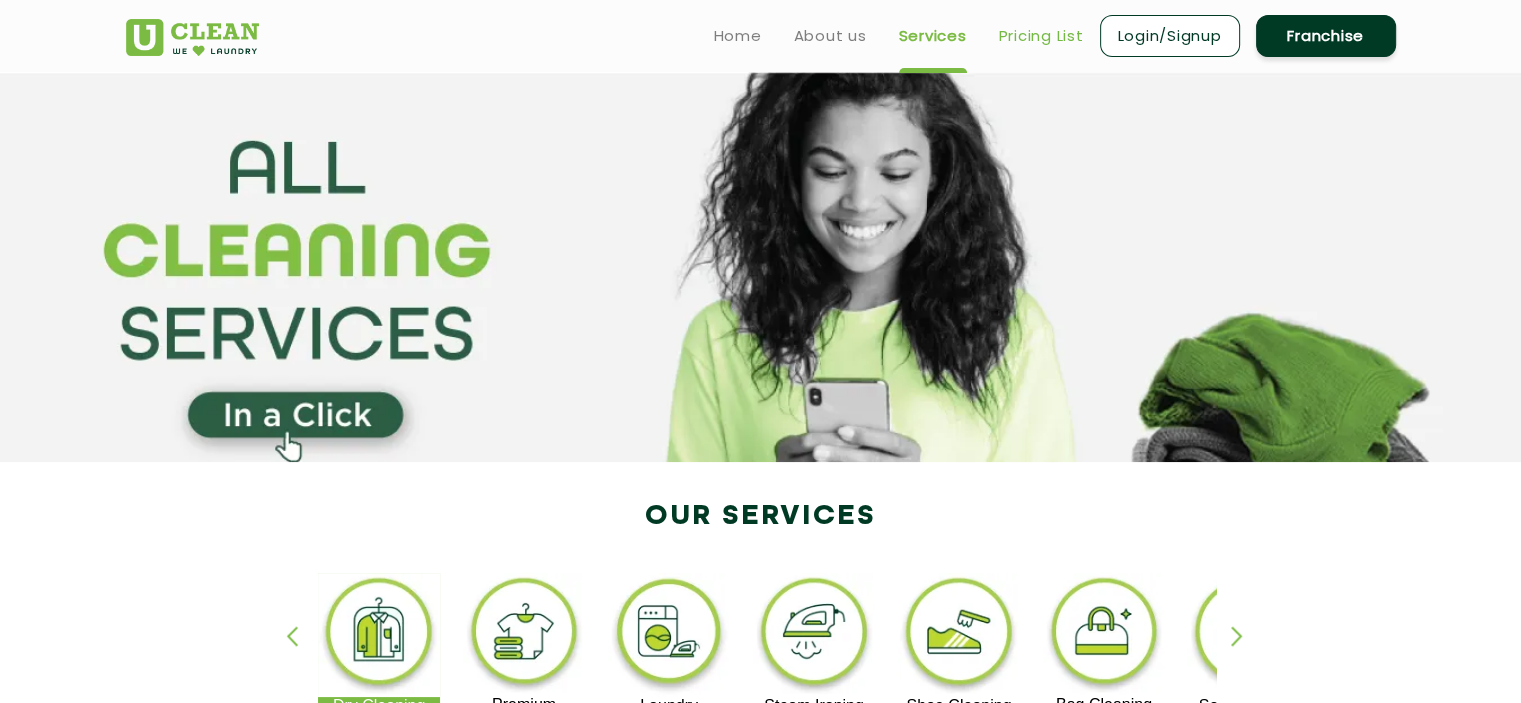 click on "Pricing List" at bounding box center [1041, 36] 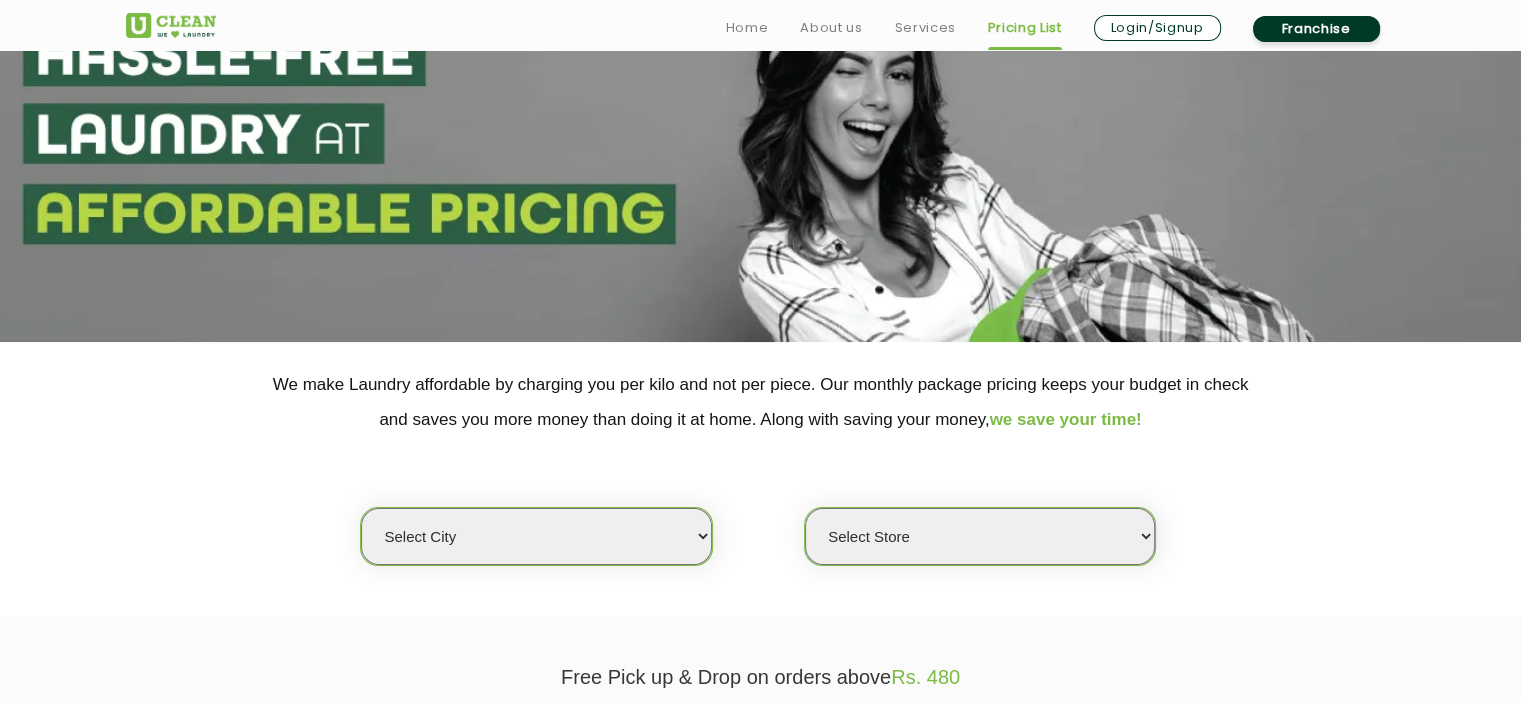 scroll, scrollTop: 233, scrollLeft: 0, axis: vertical 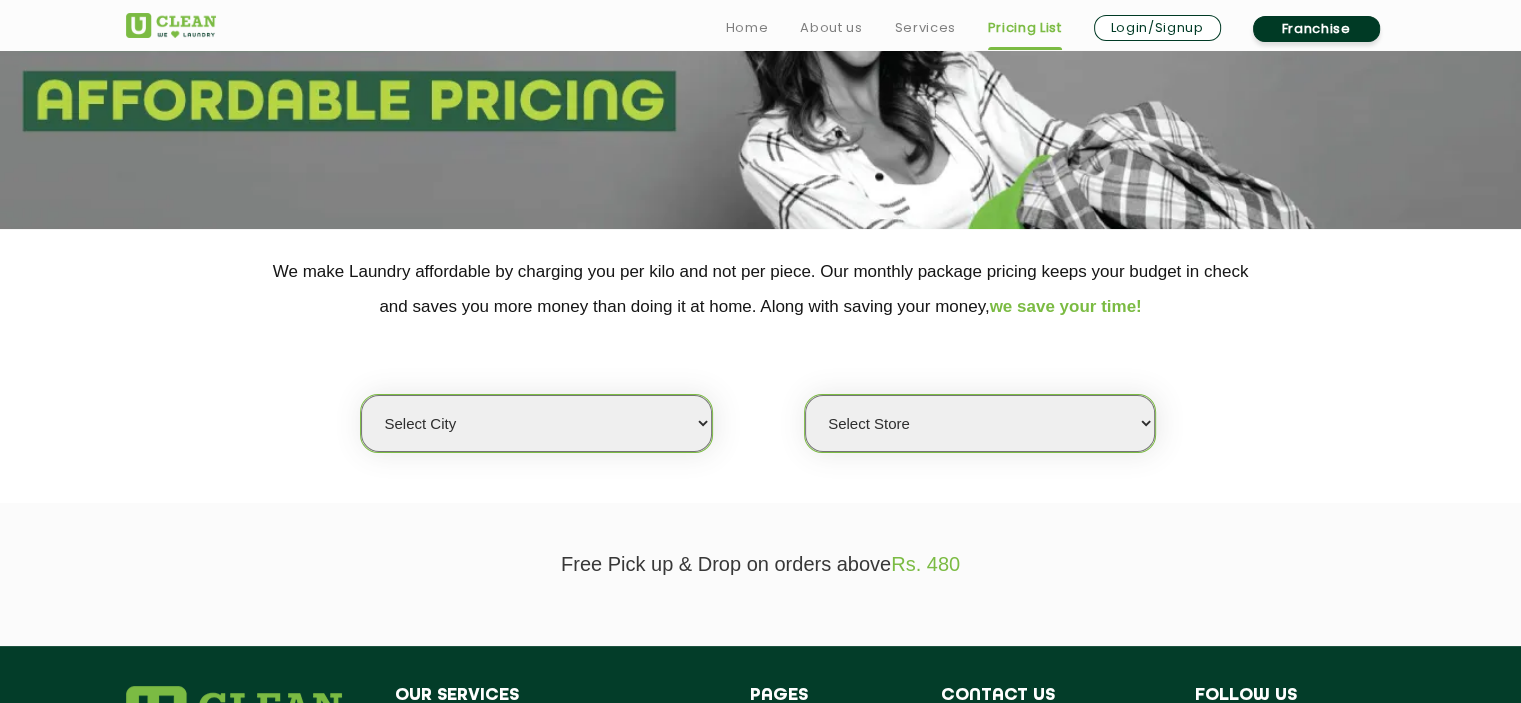 click on "Select city Aalo Agartala Agra Ahmedabad Akola Aligarh Alwar - UClean Select Amravati Aurangabad Ayodhya Bahadurgarh Bahraich Baleswar Baramulla Bareilly Barmer Barpeta Bathinda Belgaum Bengaluru Berhampur Bettiah Bhagalpur Bhilwara Bhiwadi Bhopal Bhubaneshwar Bidar Bikaner Bilaspur Bokaro Bongaigaon Chandigarh Chennai Chitrakoot Cochin Coimbatore Cooch Behar Coonoor Daman Danapur Darrang Daudnagar Dehradun Delhi Deoghar Dhanbad Dharwad Dhule Dibrugarh Digboi Dimapur Dindigul Duliajan Ellenabad Erode Faridabad Gandhidham Gandhinagar Garia Ghaziabad Goa Gohana Golaghat Gonda Gorakhpur Gurugram Guwahati Gwalior Haldwani Hamirpur Hanumangarh Haridwar Hingoli Hojai Howrah Hubli Hyderabad Imphal Indore Itanagar Jagdalpur Jagraon Jaipur Jaipur - Select Jammu Jamshedpur Jehanabad Jhansi Jodhpur Jorhat Kaithal Kakinada Kanpur Kargil Karimganj Kathmandu Kharupetia Khopoli Kochi Kohima Kokapet Kokrajhar Kolhapur Kolkata Kota - Select Kotdwar Krishnanagar Kundli Kurnool Latur Leh Longding Lower Subansiri Lucknow Madurai" at bounding box center (536, 423) 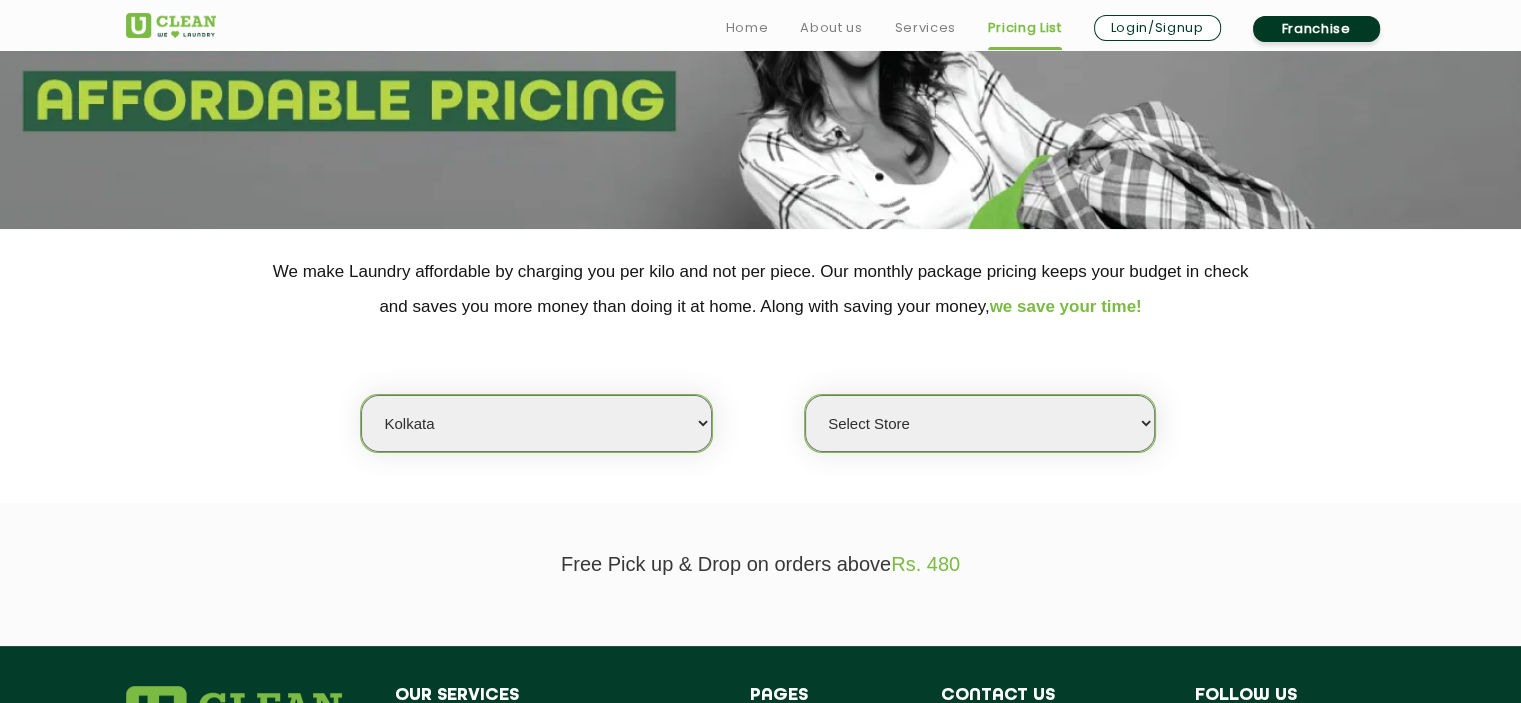 click on "Select city Aalo Agartala Agra Ahmedabad Akola Aligarh Alwar - UClean Select Amravati Aurangabad Ayodhya Bahadurgarh Bahraich Baleswar Baramulla Bareilly Barmer Barpeta Bathinda Belgaum Bengaluru Berhampur Bettiah Bhagalpur Bhilwara Bhiwadi Bhopal Bhubaneshwar Bidar Bikaner Bilaspur Bokaro Bongaigaon Chandigarh Chennai Chitrakoot Cochin Coimbatore Cooch Behar Coonoor Daman Danapur Darrang Daudnagar Dehradun Delhi Deoghar Dhanbad Dharwad Dhule Dibrugarh Digboi Dimapur Dindigul Duliajan Ellenabad Erode Faridabad Gandhidham Gandhinagar Garia Ghaziabad Goa Gohana Golaghat Gonda Gorakhpur Gurugram Guwahati Gwalior Haldwani Hamirpur Hanumangarh Haridwar Hingoli Hojai Howrah Hubli Hyderabad Imphal Indore Itanagar Jagdalpur Jagraon Jaipur Jaipur - Select Jammu Jamshedpur Jehanabad Jhansi Jodhpur Jorhat Kaithal Kakinada Kanpur Kargil Karimganj Kathmandu Kharupetia Khopoli Kochi Kohima Kokapet Kokrajhar Kolhapur Kolkata Kota - Select Kotdwar Krishnanagar Kundli Kurnool Latur Leh Longding Lower Subansiri Lucknow Madurai" at bounding box center (536, 423) 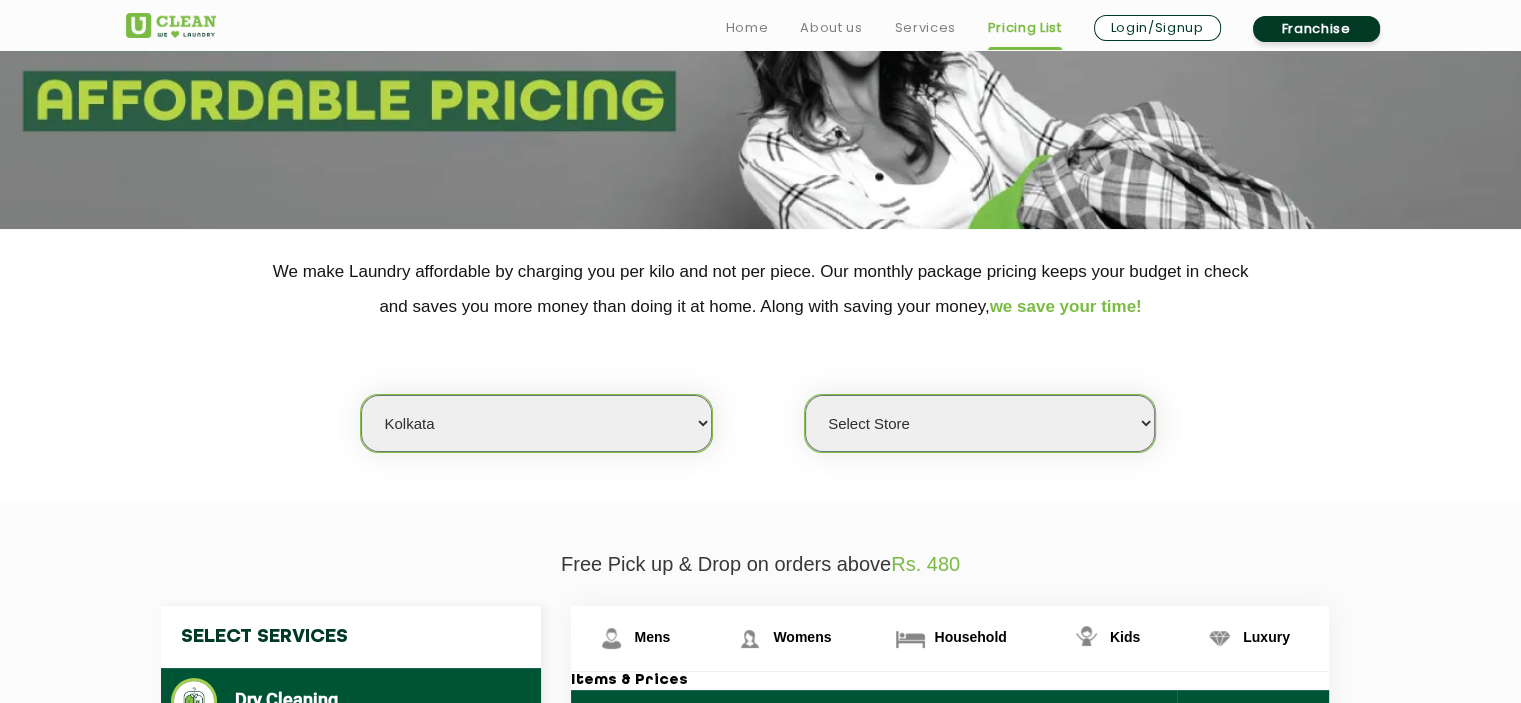 click on "Select Store UClean Jadavpur UClean Kamalgazi UClean Astra Towers UClean Bansdroni [CITY] UClean Mukundpur [CITY] UClean Kankinara [CITY] UClean Barrackpore UClean Ballygunge UClean Baghajatin UClean New Alipore UClean Baruipur UClean Lake Town UClean Park Circus UClean CENTRUSMALL UClean Southern Bypass UClean Patuli UClean Sodepur UClean Dunlop UClean New Barrakpore UClean Mudiali UClean Joka UClean Rajarhat UClean Kasba UClean Area Action 1 New Town UClean Uttarpara UClean Garia UClean VIP Road Tegharia UClean Behala UClean Bondel Road UClean Lords More UClean Manik tala UClean Airport Road [CITY]" at bounding box center (980, 423) 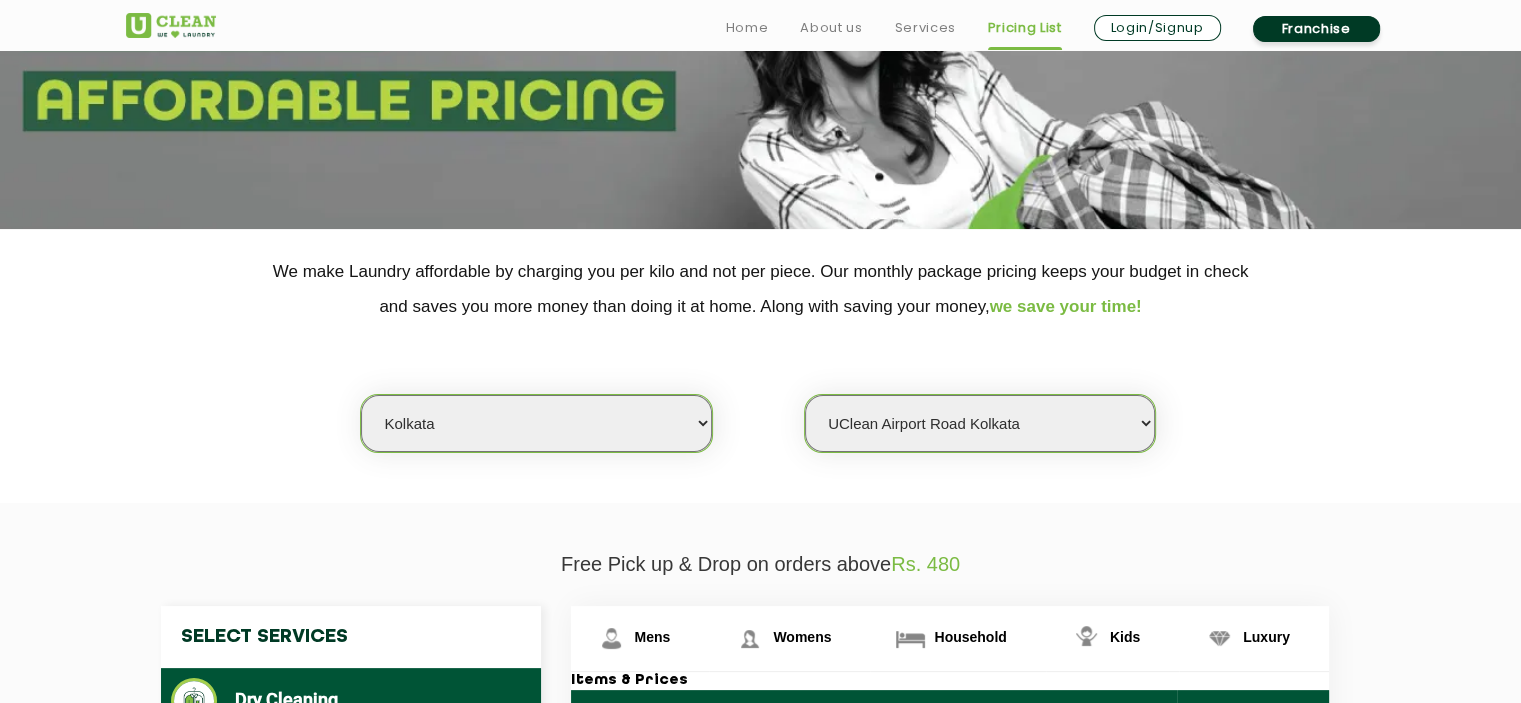 click on "Select Store UClean Jadavpur UClean Kamalgazi UClean Astra Towers UClean Bansdroni [CITY] UClean Mukundpur [CITY] UClean Kankinara [CITY] UClean Barrackpore UClean Ballygunge UClean Baghajatin UClean New Alipore UClean Baruipur UClean Lake Town UClean Park Circus UClean CENTRUSMALL UClean Southern Bypass UClean Patuli UClean Sodepur UClean Dunlop UClean New Barrakpore UClean Mudiali UClean Joka UClean Rajarhat UClean Kasba UClean Area Action 1 New Town UClean Uttarpara UClean Garia UClean VIP Road Tegharia UClean Behala UClean Bondel Road UClean Lords More UClean Manik tala UClean Airport Road [CITY]" at bounding box center (980, 423) 